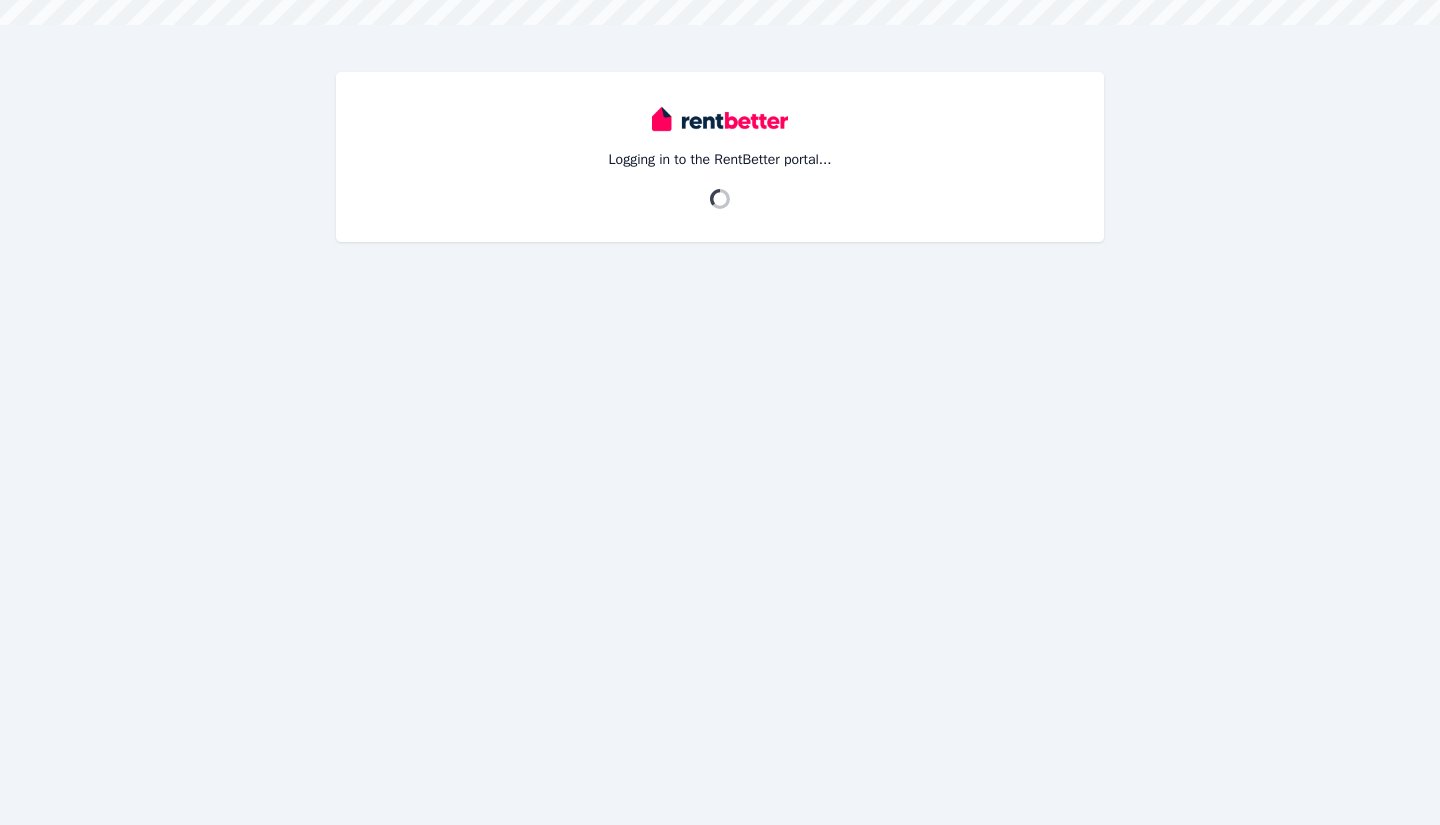 scroll, scrollTop: 0, scrollLeft: 0, axis: both 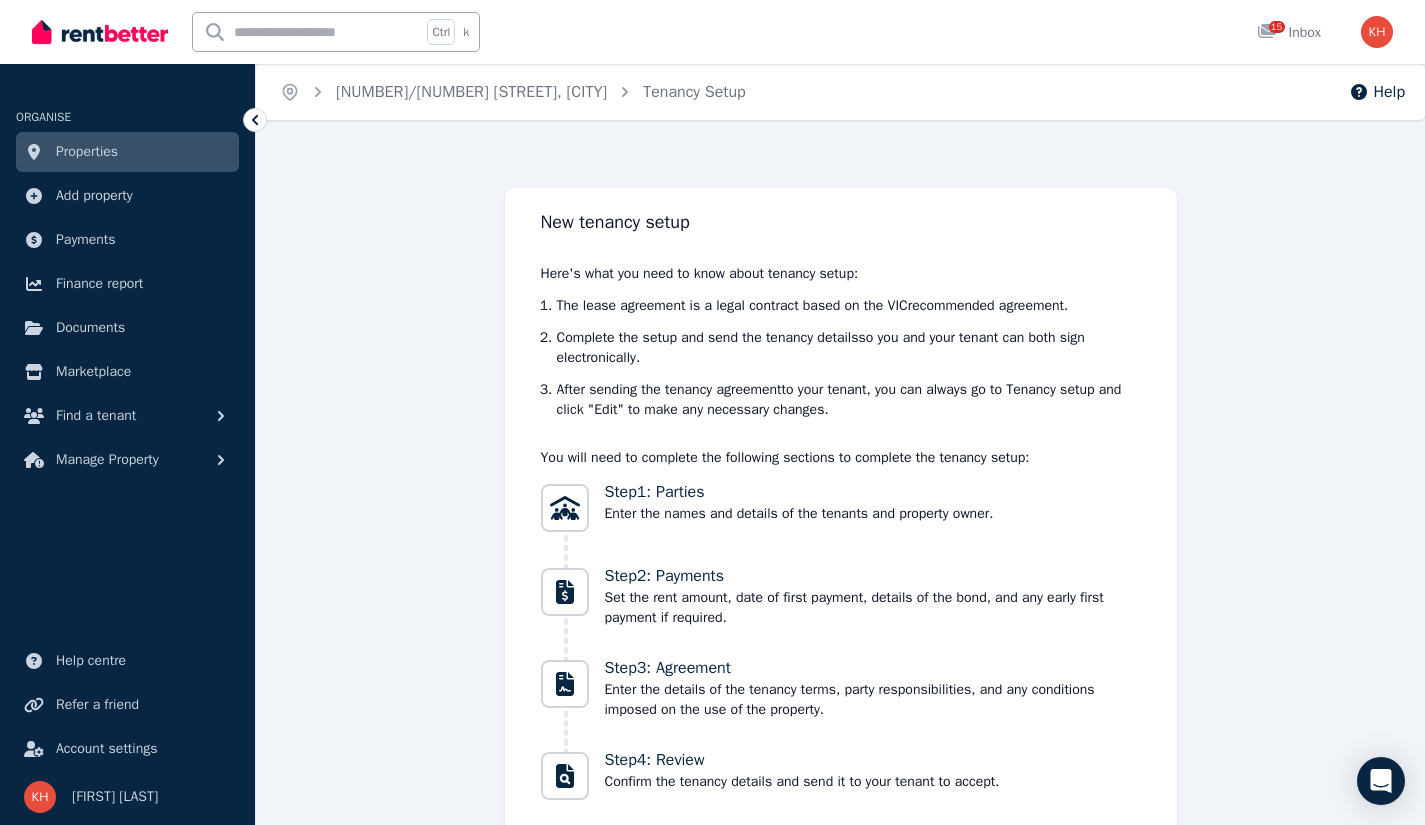 click on "Properties" at bounding box center [87, 152] 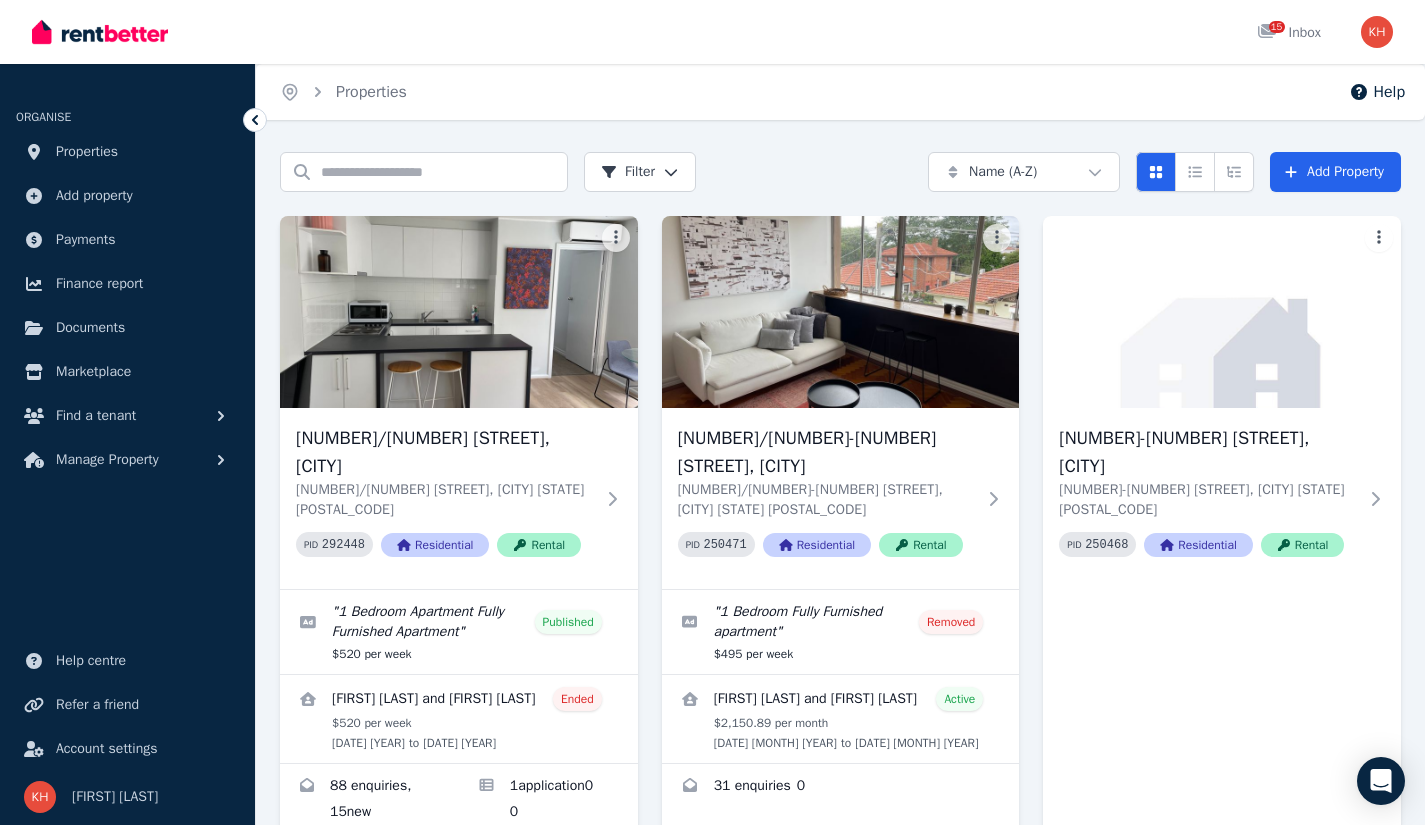 click at bounding box center [459, 312] 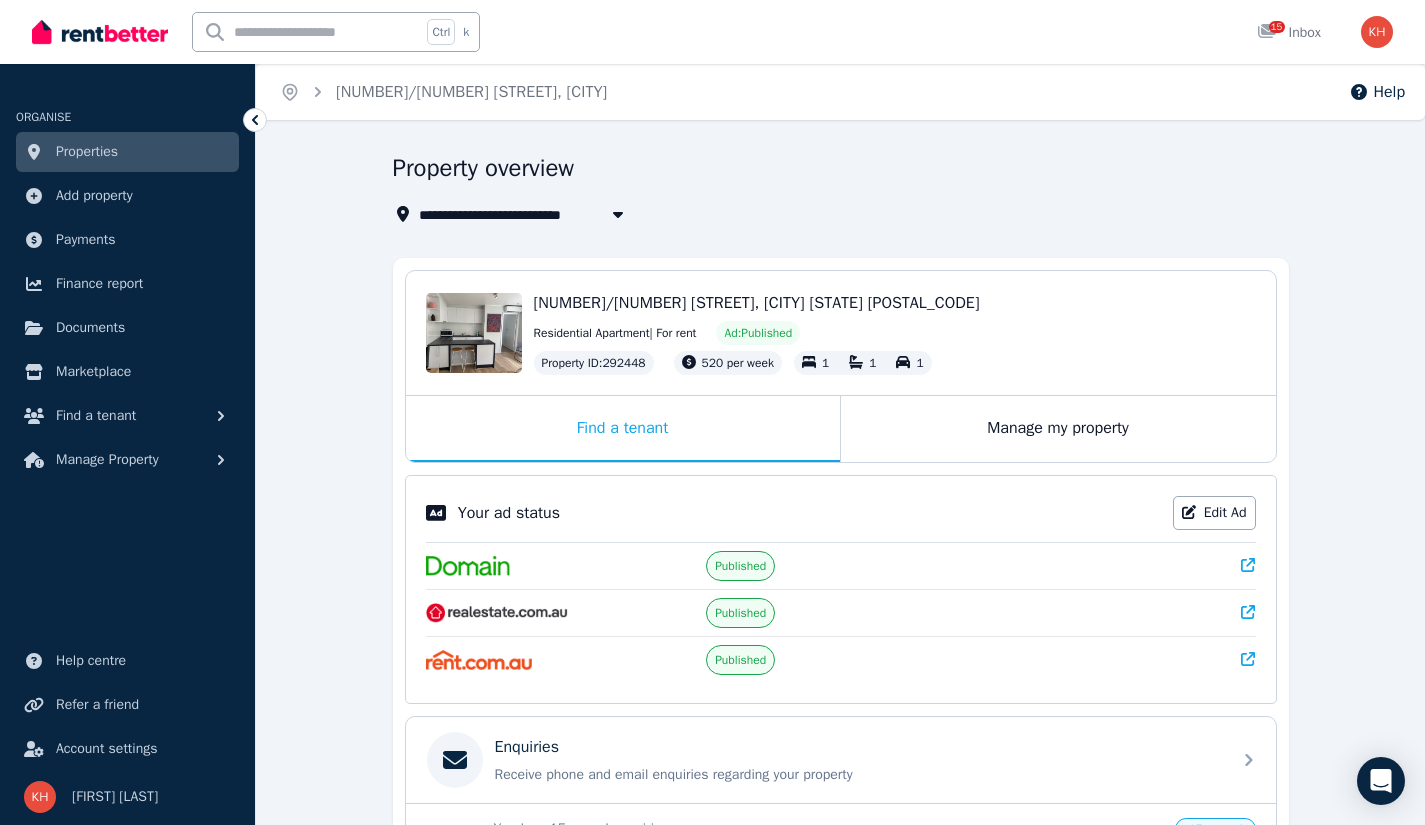 click 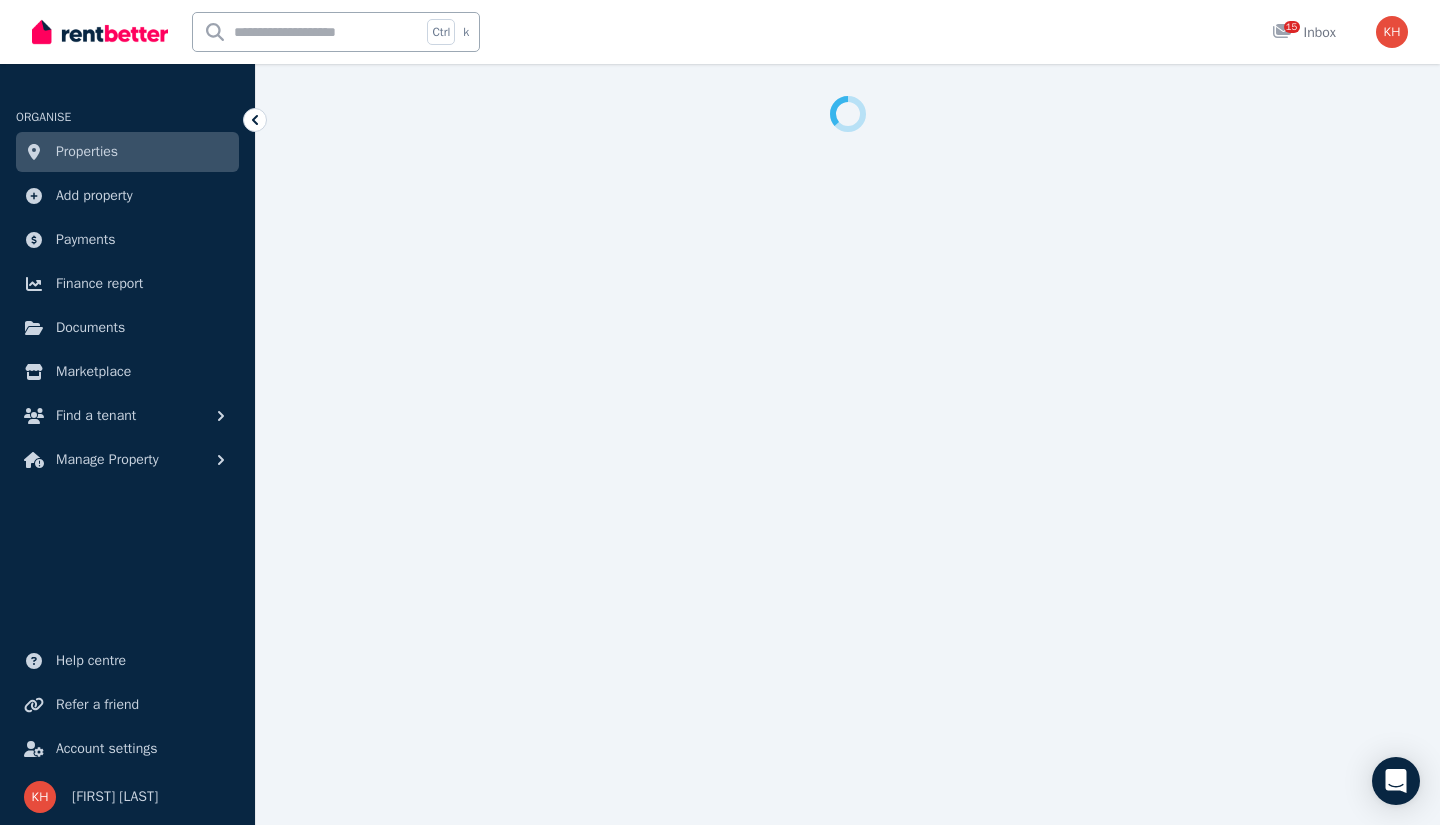 select on "**********" 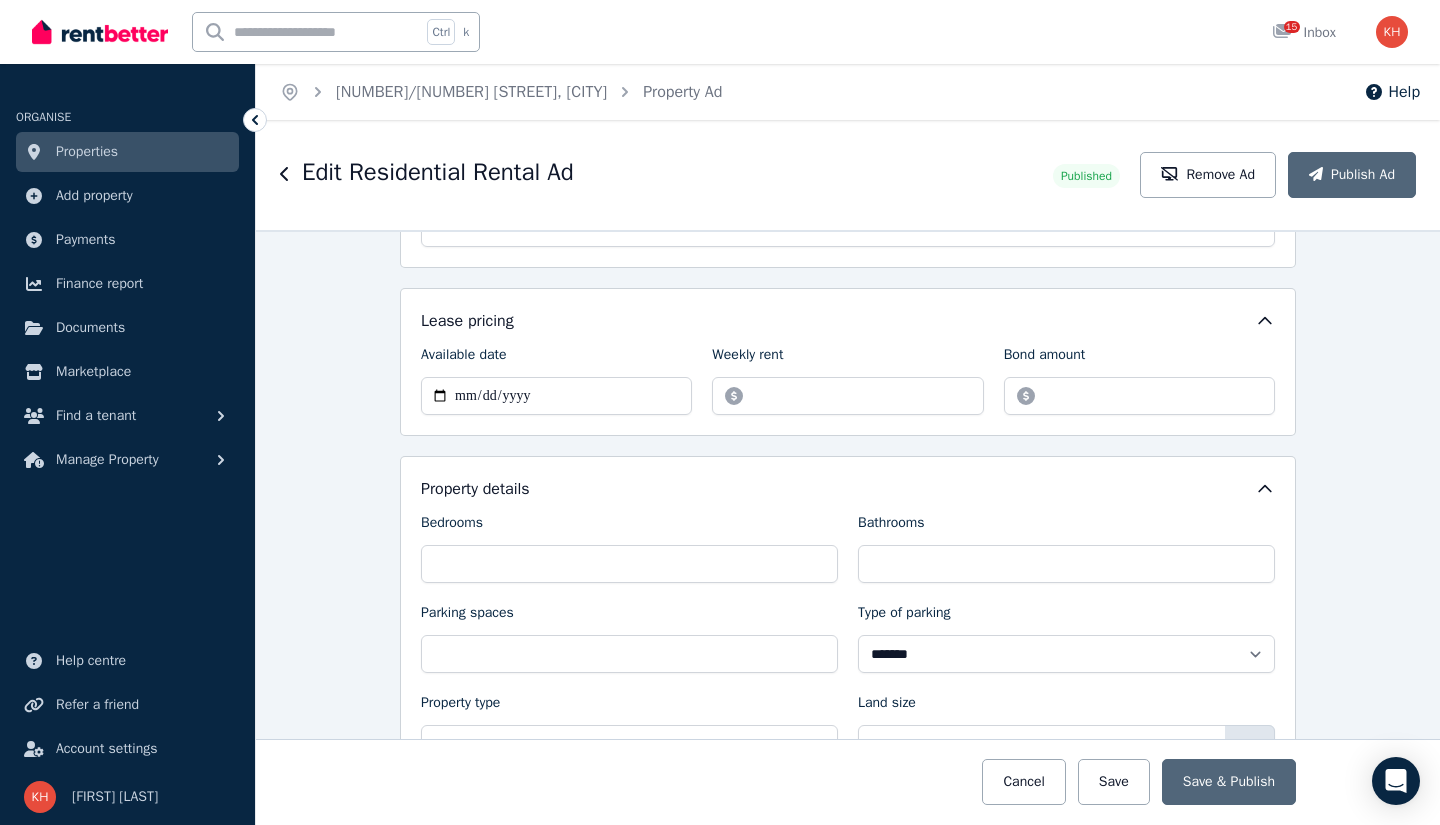 scroll, scrollTop: 603, scrollLeft: 0, axis: vertical 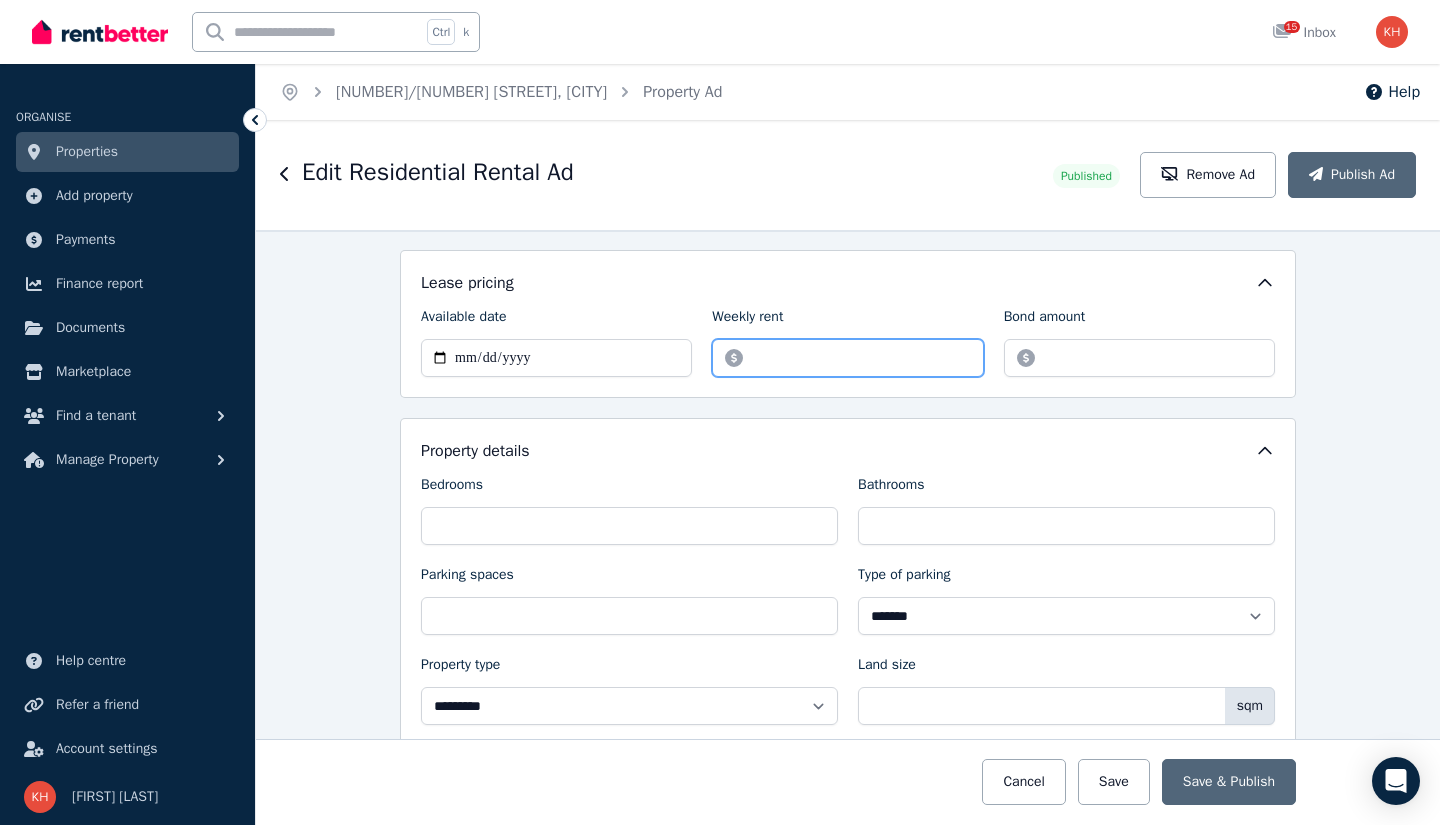 click on "******" at bounding box center [847, 358] 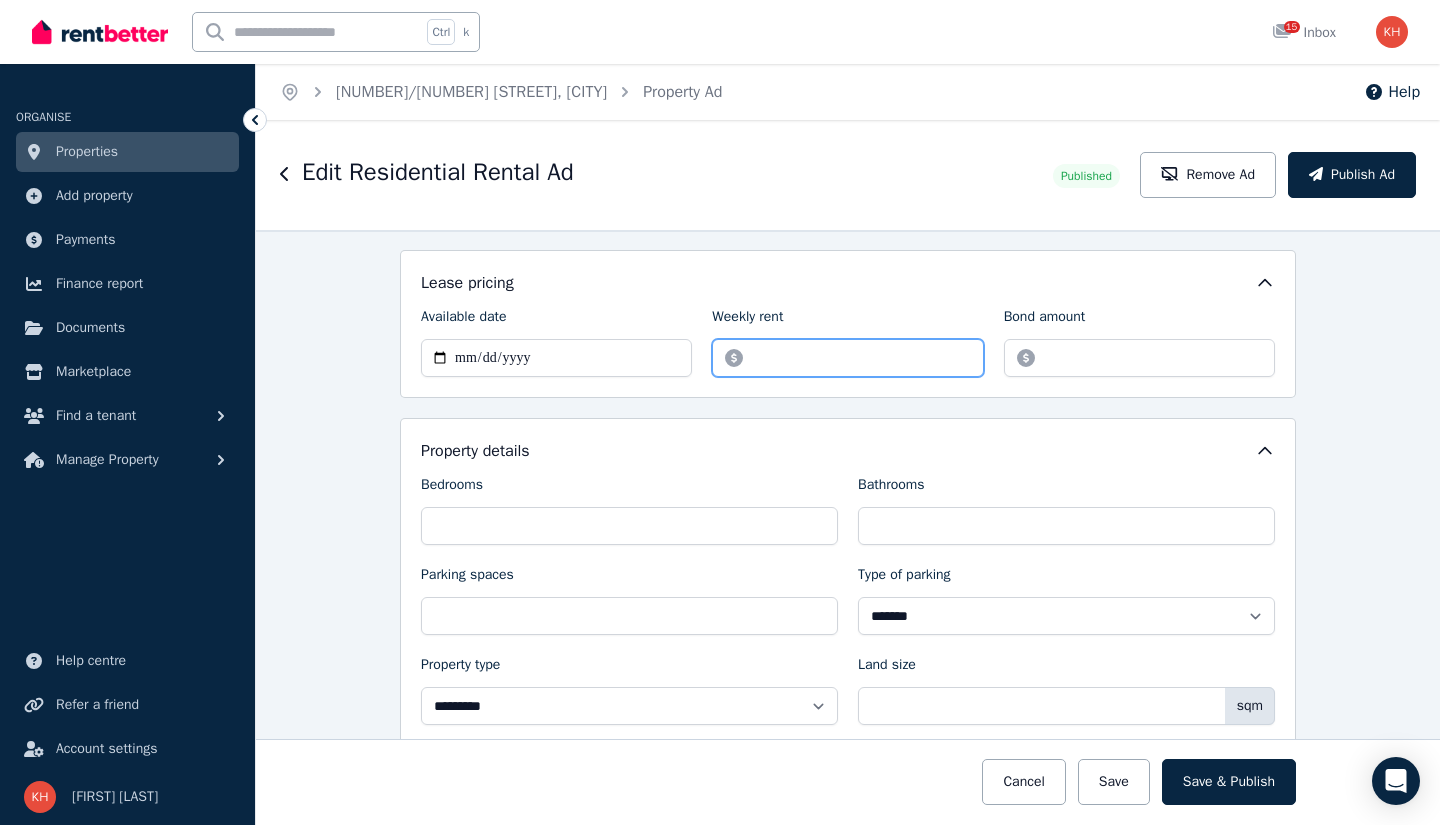 type on "******" 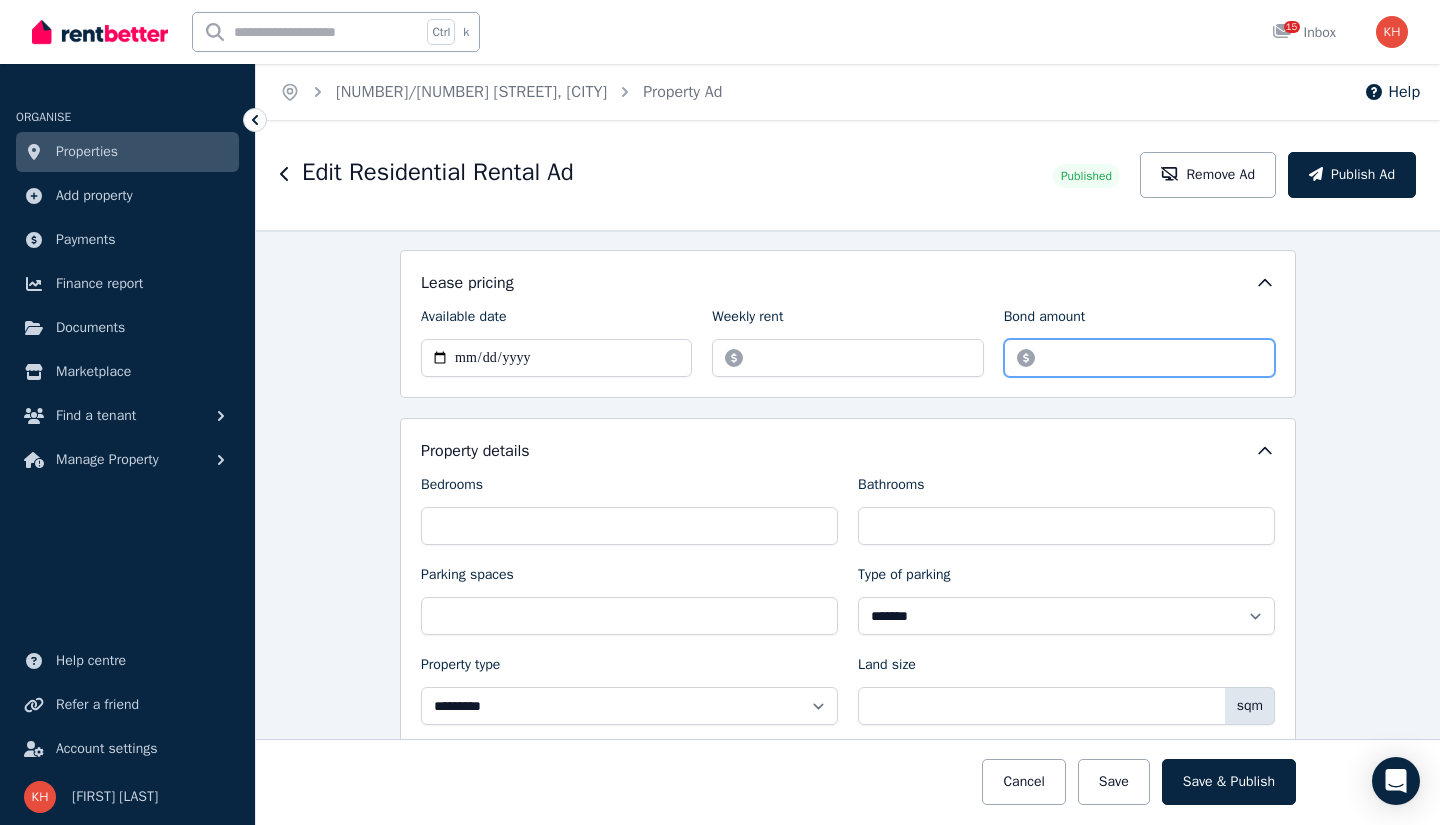 drag, startPoint x: 1123, startPoint y: 364, endPoint x: 963, endPoint y: 374, distance: 160.3122 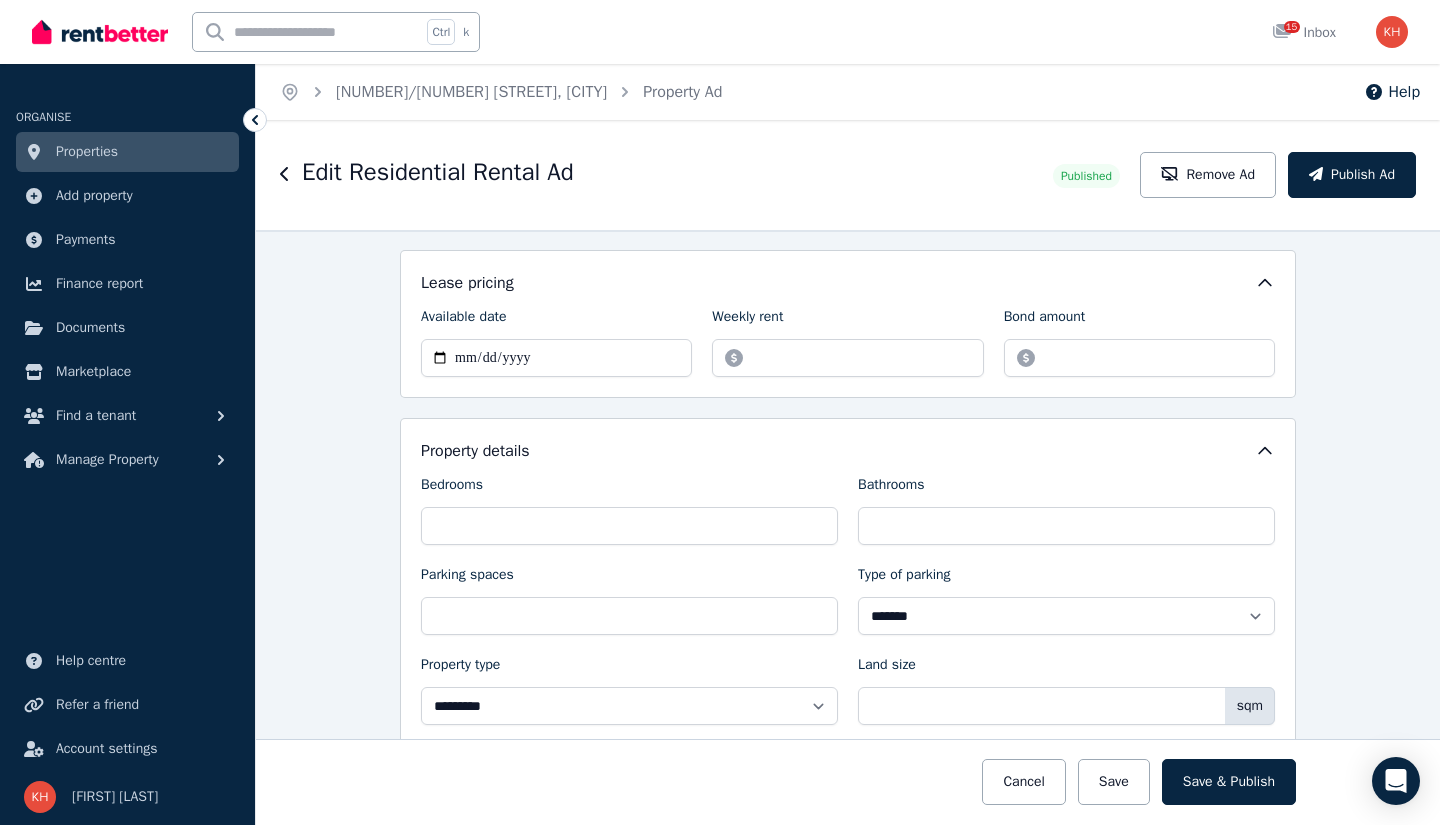 click on "Save & Publish" at bounding box center (1229, 782) 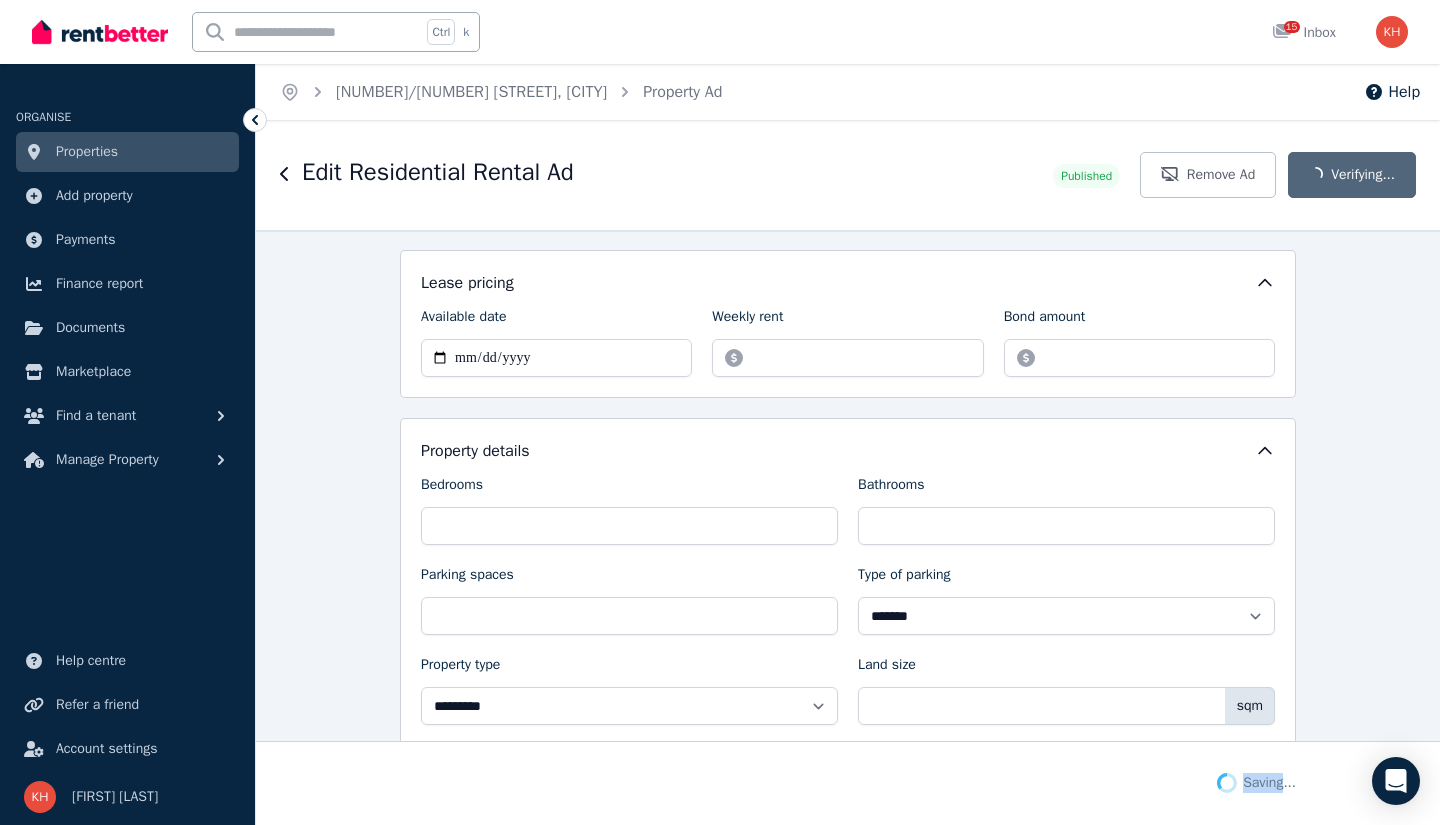 click 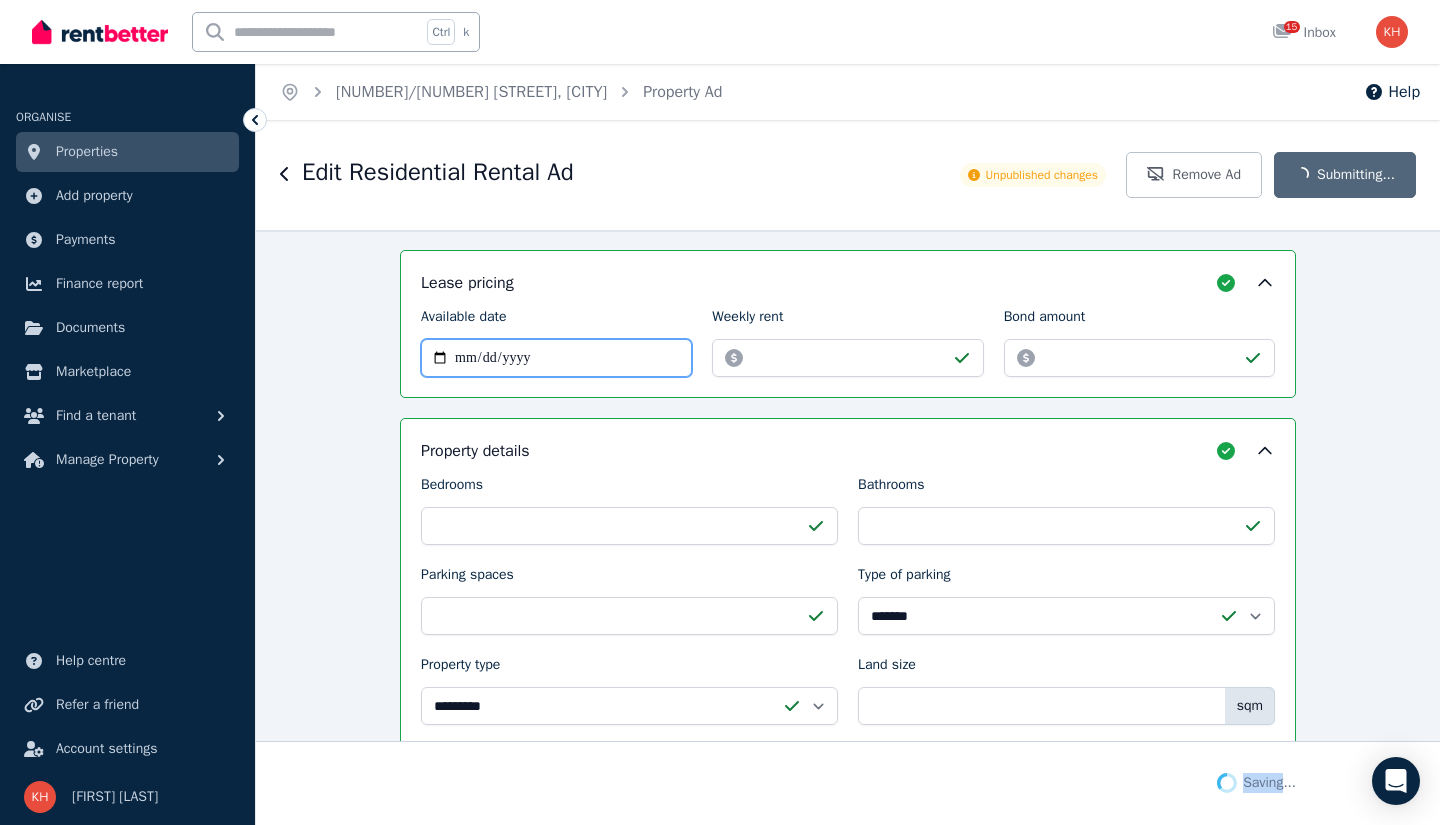 click on "**********" at bounding box center (556, 358) 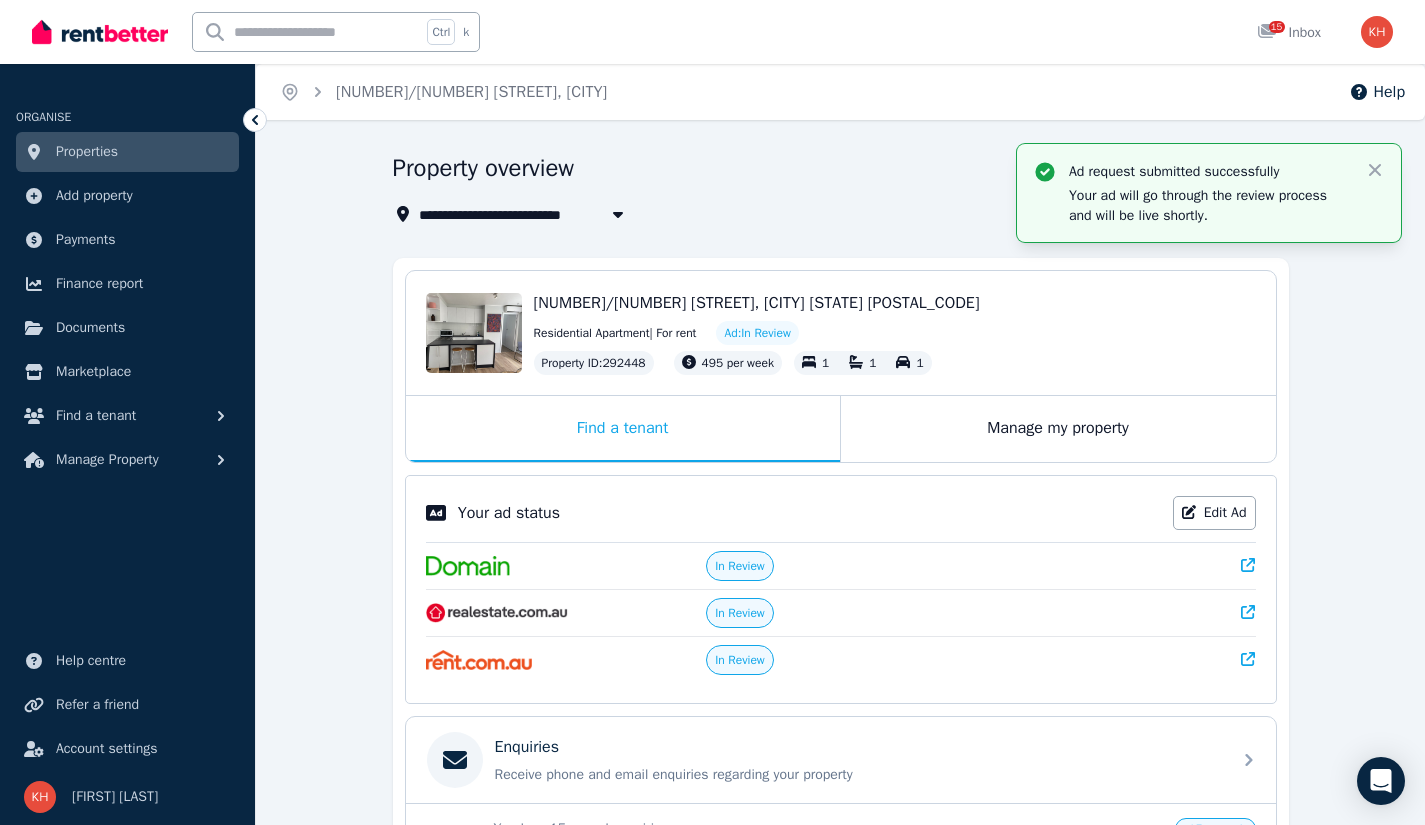 click on "Edit Ad" at bounding box center (1214, 513) 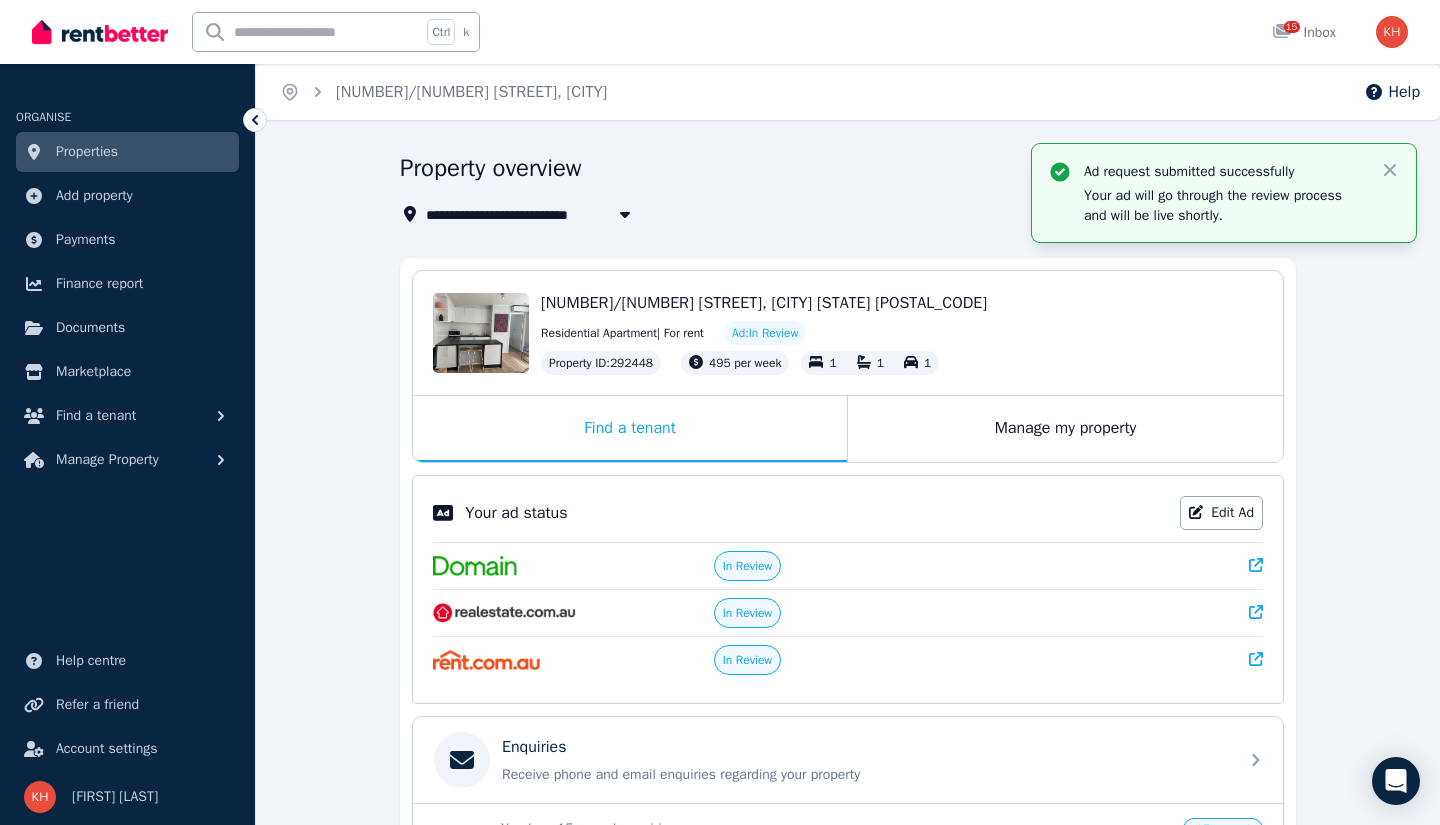 select on "**********" 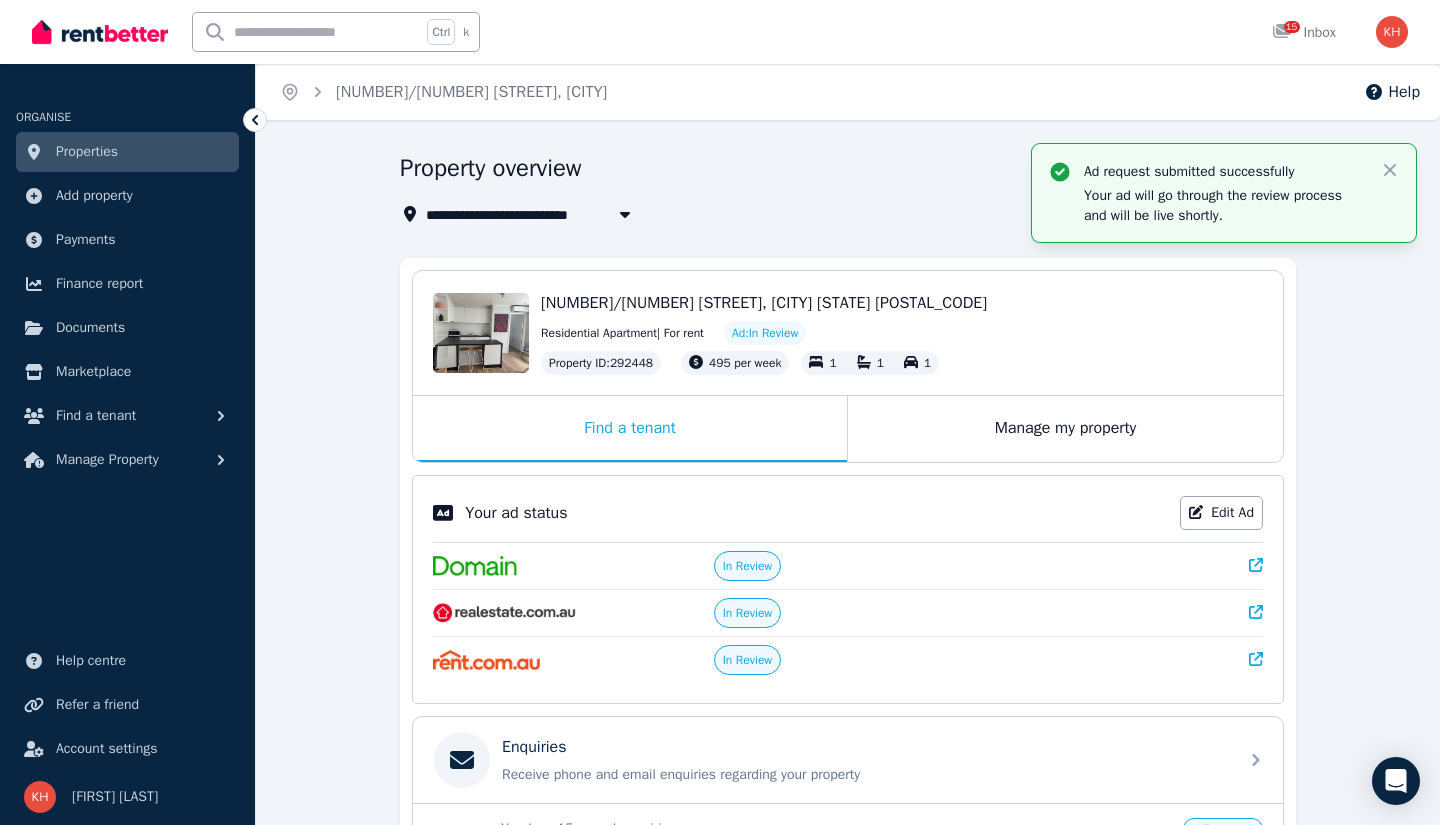 select on "**********" 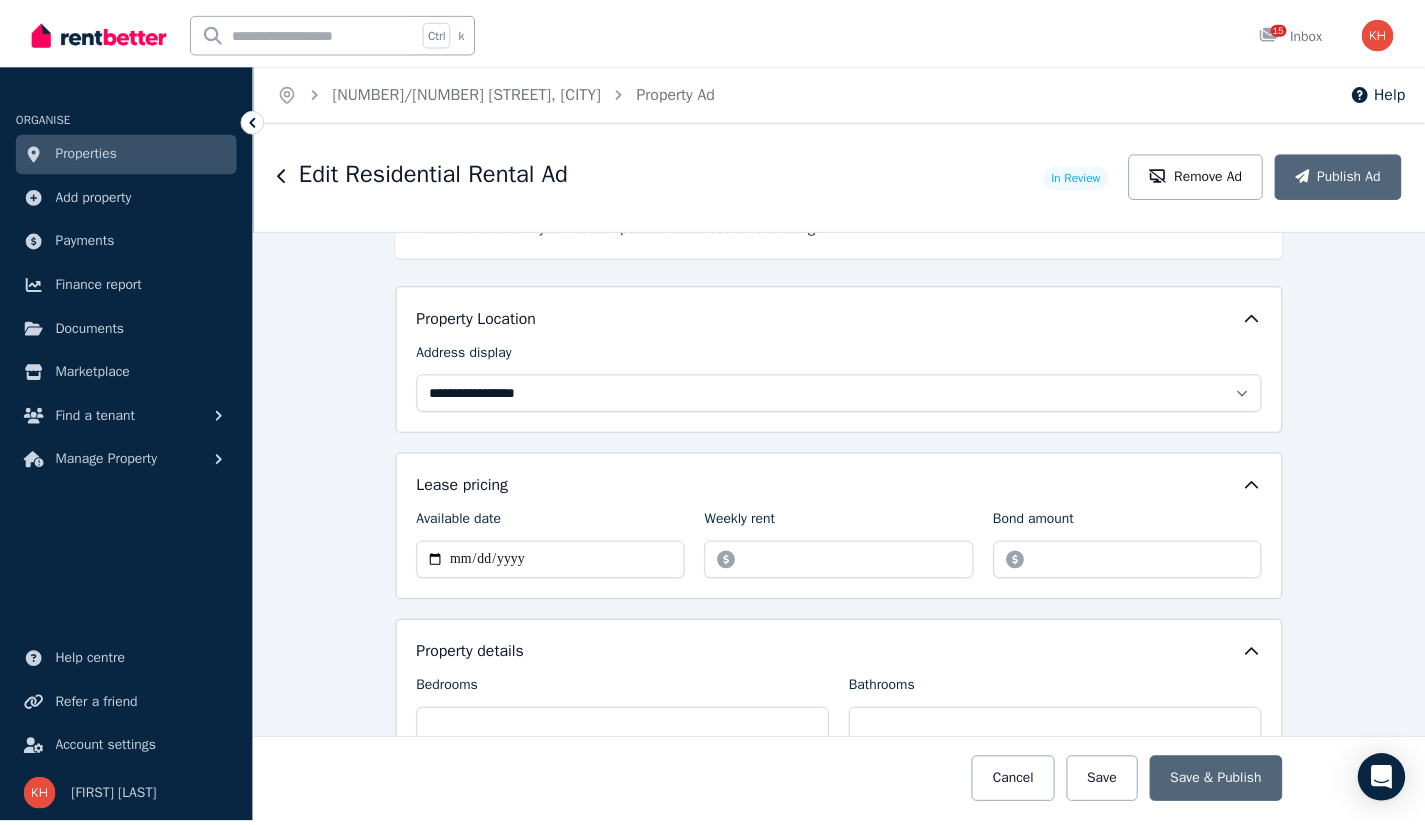 scroll, scrollTop: 455, scrollLeft: 0, axis: vertical 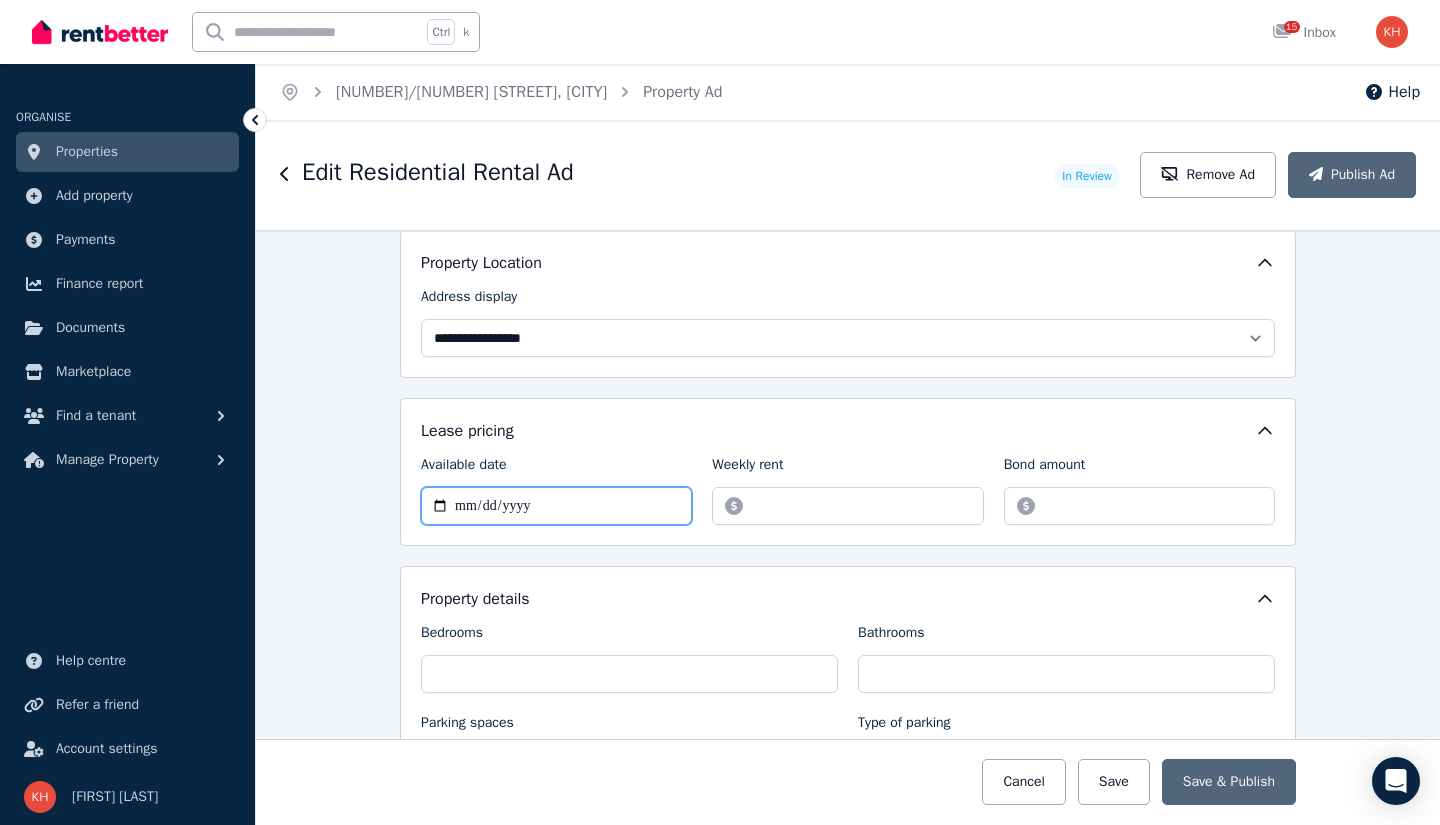 click on "**********" at bounding box center [556, 506] 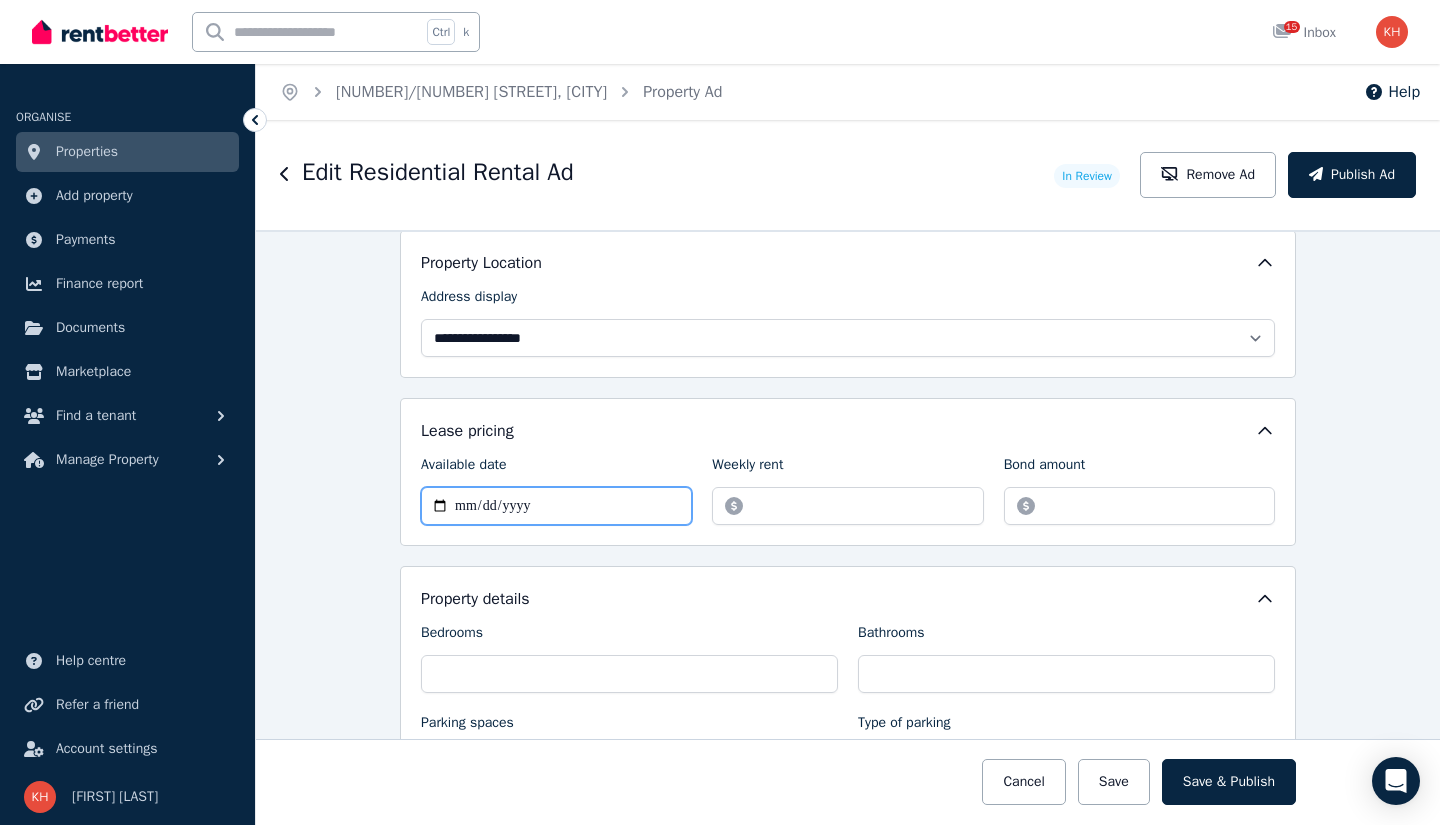 type on "**********" 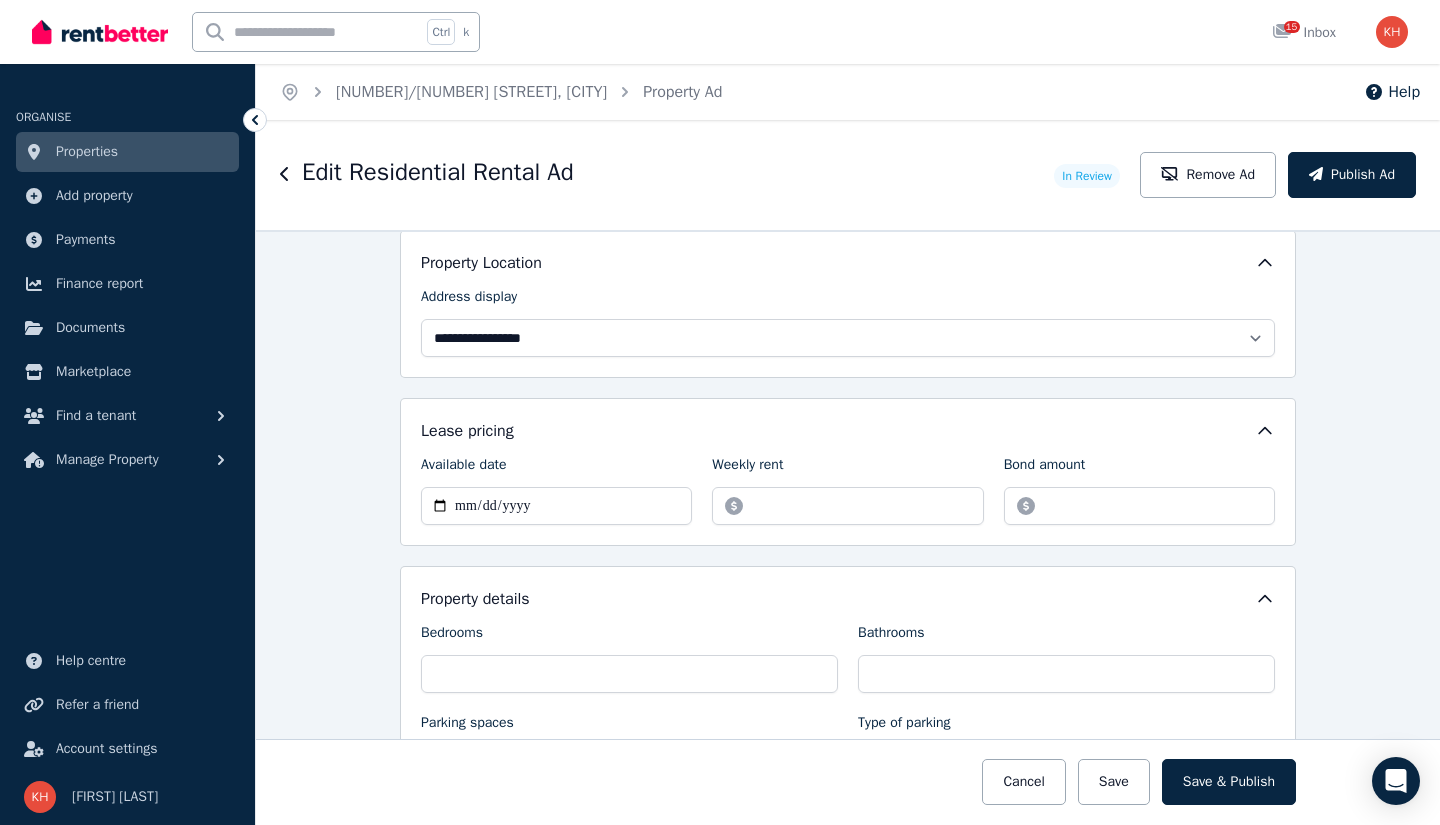 click on "Save & Publish" at bounding box center (1229, 782) 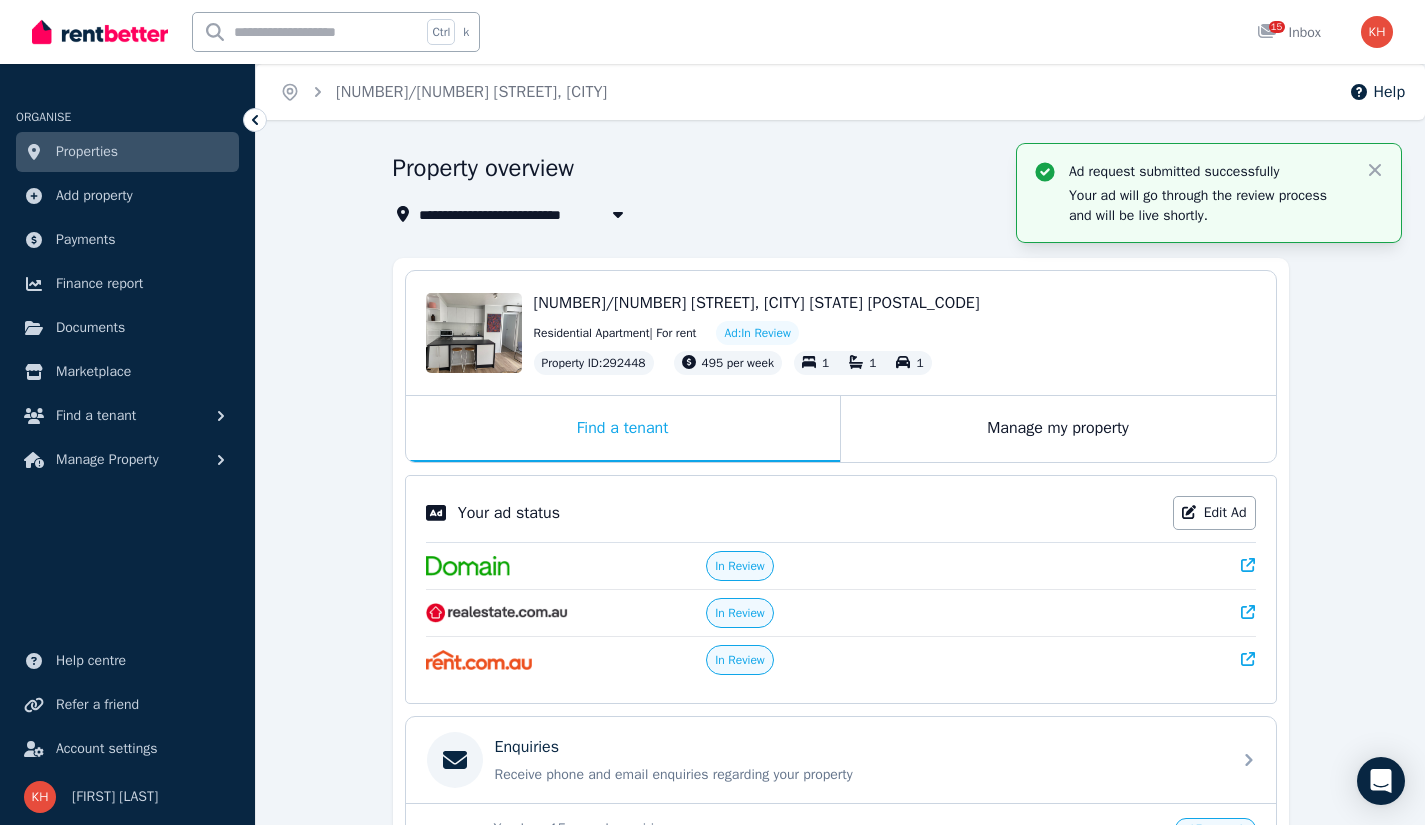 click on "[NUMBER]/[NUMBER] [STREET], [CITY] [STATE] [POSTAL_CODE] Residential Apartment | For rent Ad: In Review Property ID : 292448 495 per week 1 1 1" at bounding box center [895, 333] 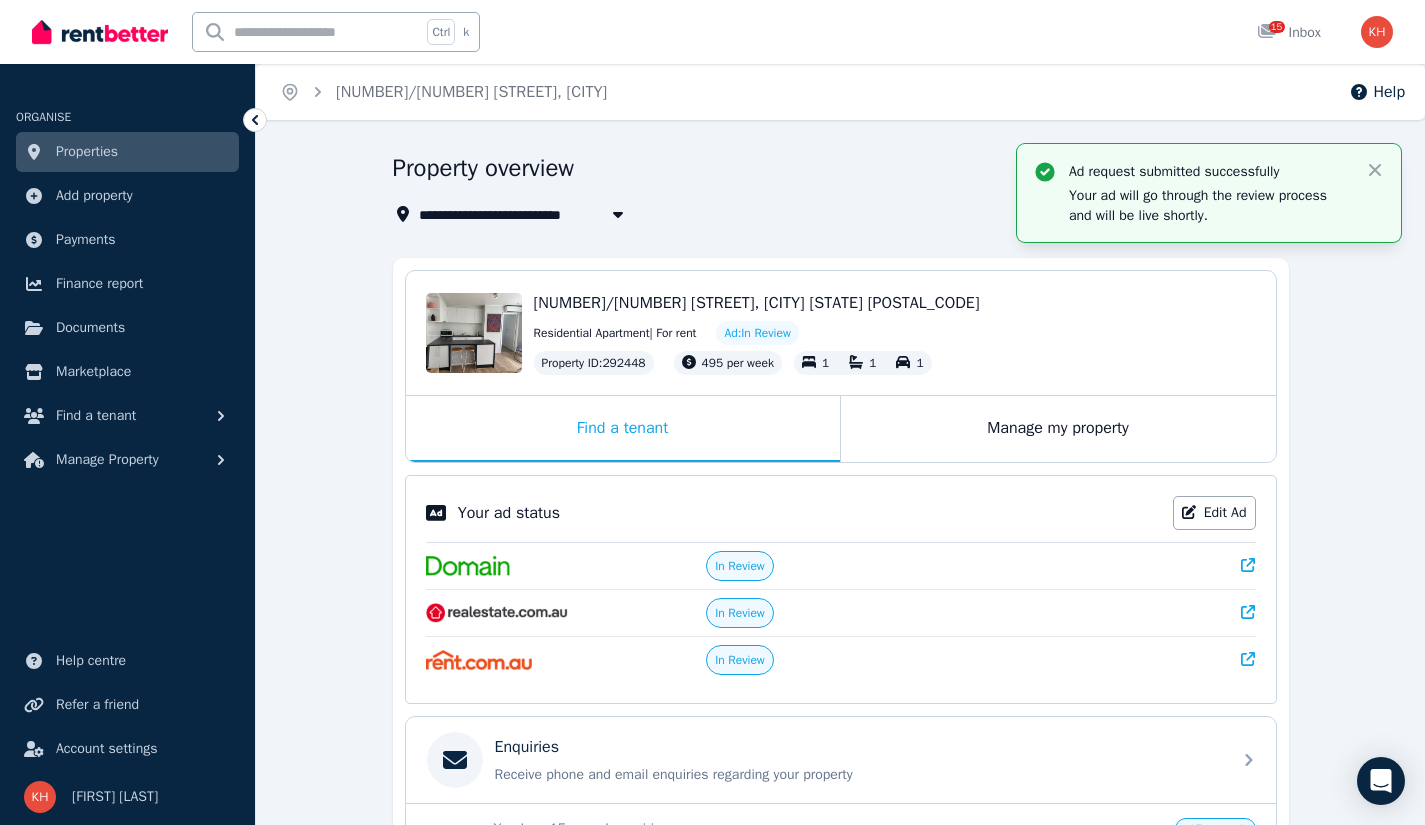 click on "Edit" at bounding box center [474, 333] 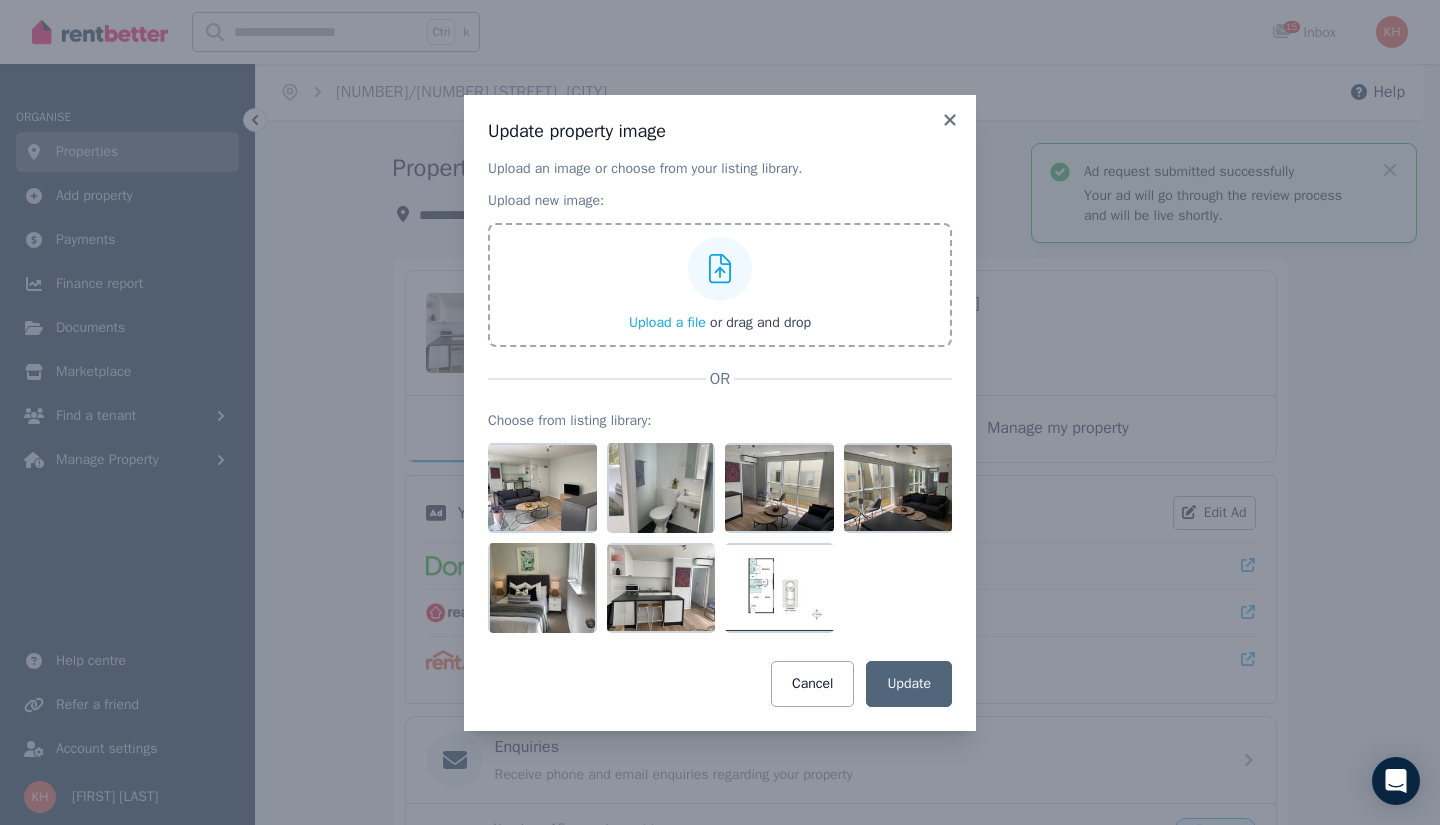 drag, startPoint x: 934, startPoint y: 474, endPoint x: 907, endPoint y: 493, distance: 33.01515 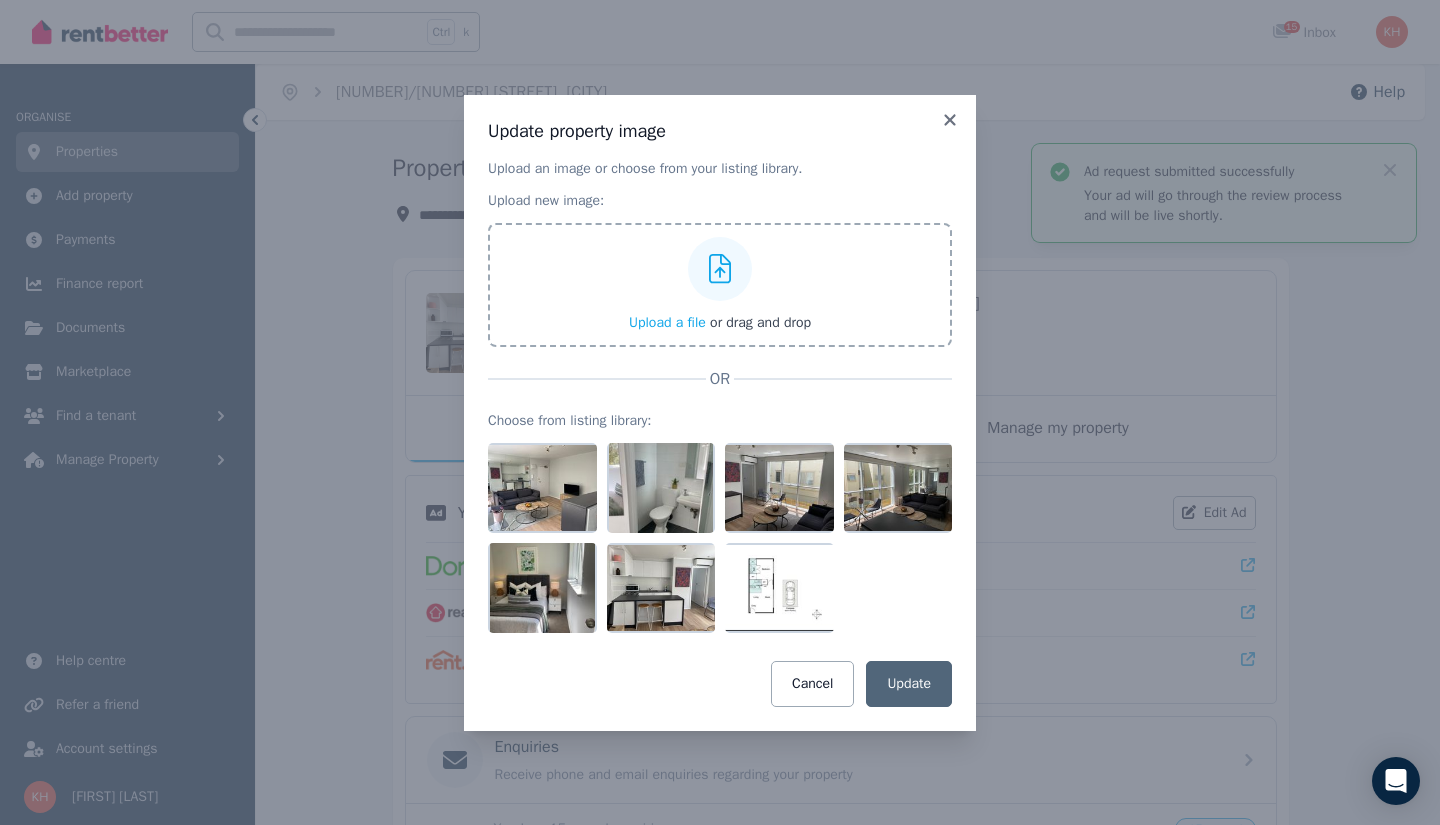 click at bounding box center (898, 488) 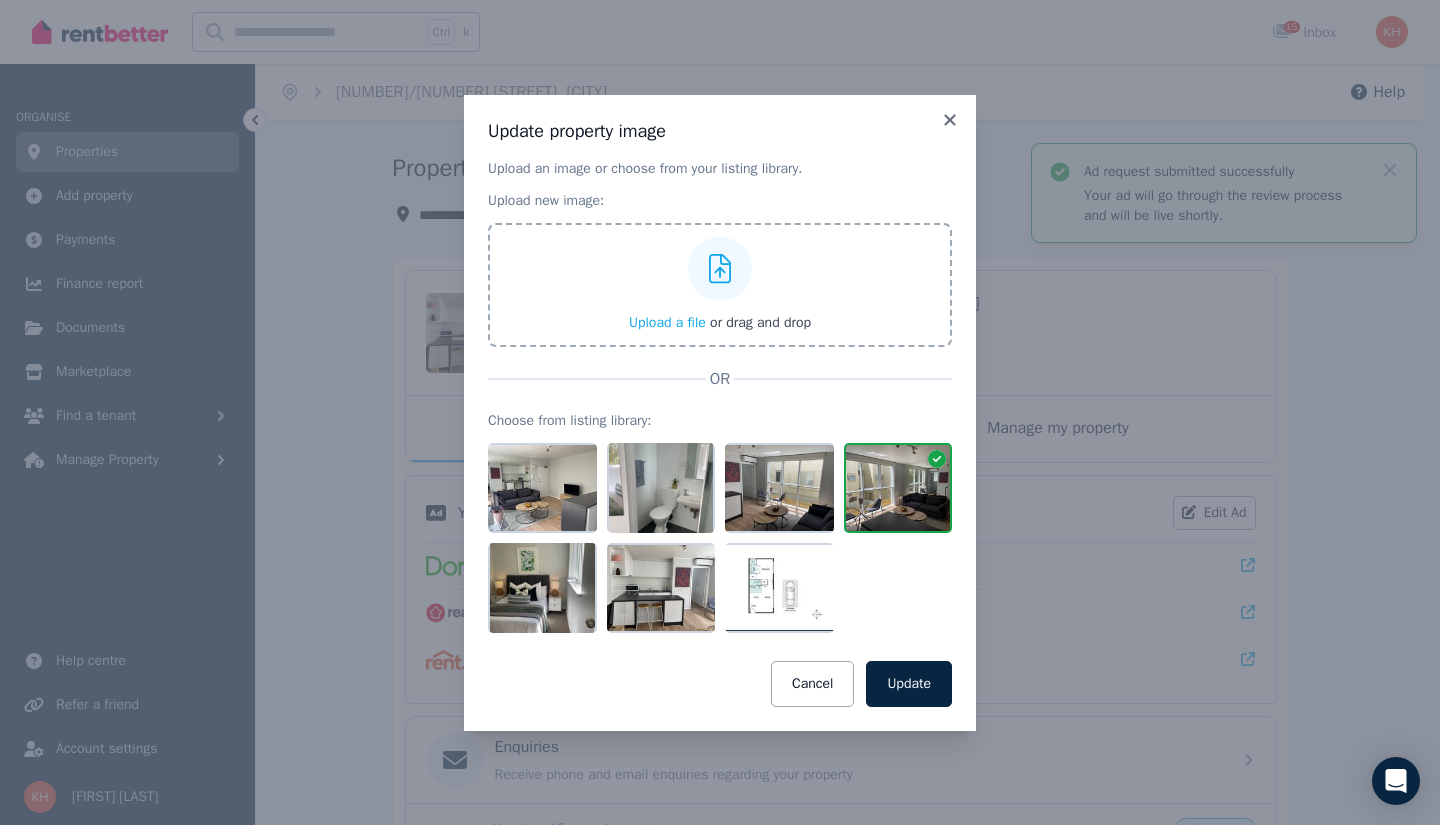 drag, startPoint x: 907, startPoint y: 493, endPoint x: 917, endPoint y: 527, distance: 35.44009 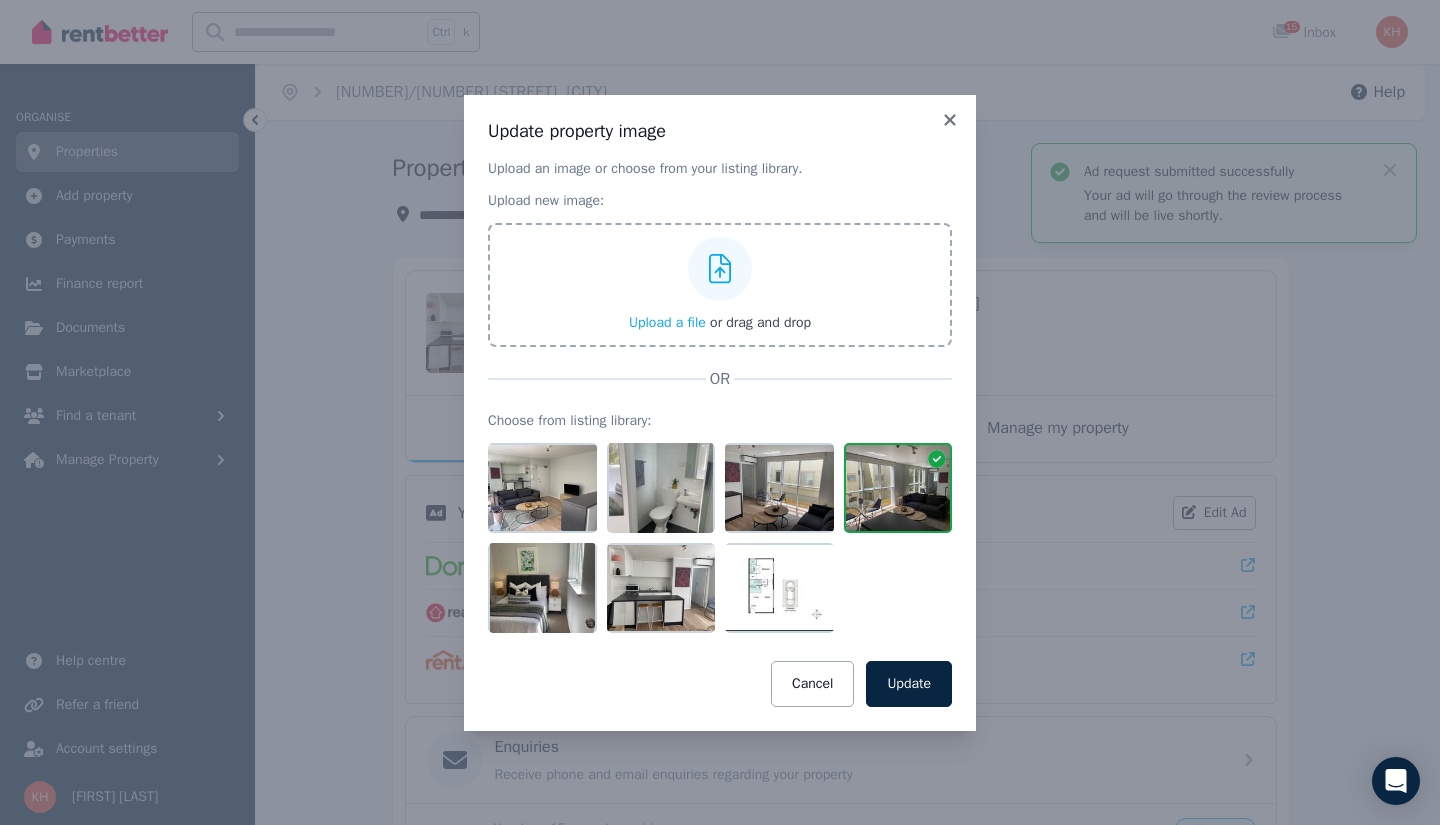 click at bounding box center [898, 488] 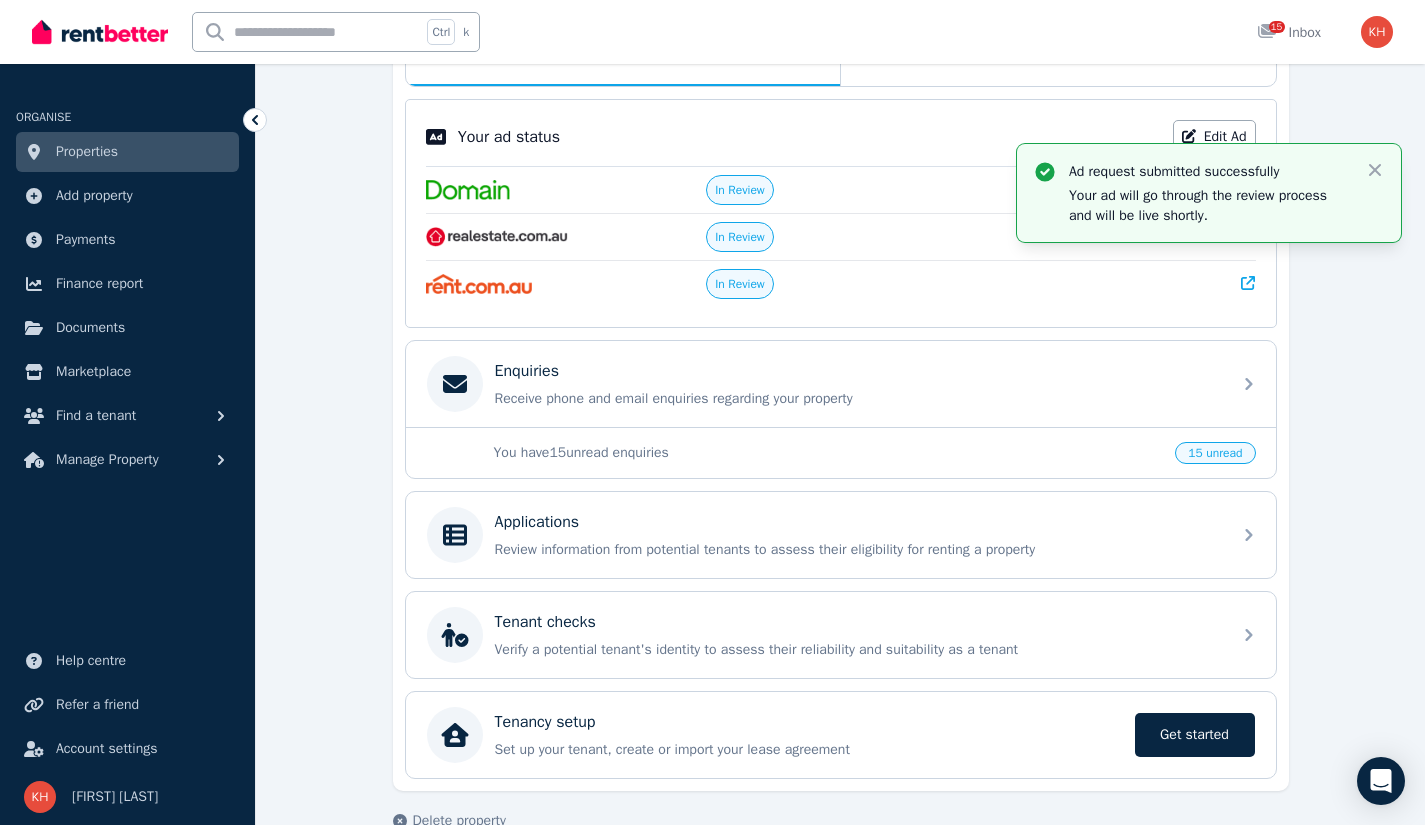 scroll, scrollTop: 418, scrollLeft: 0, axis: vertical 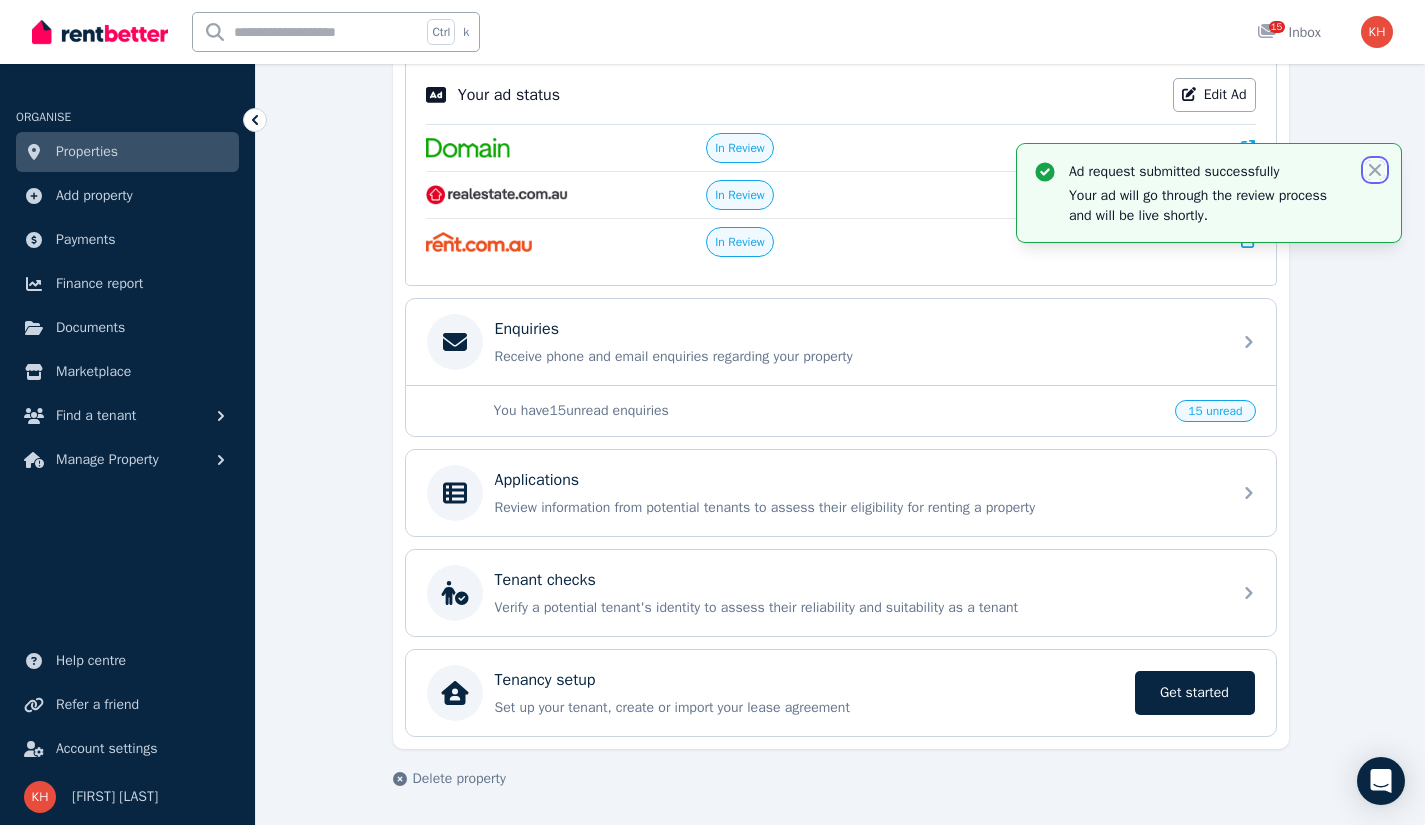 click 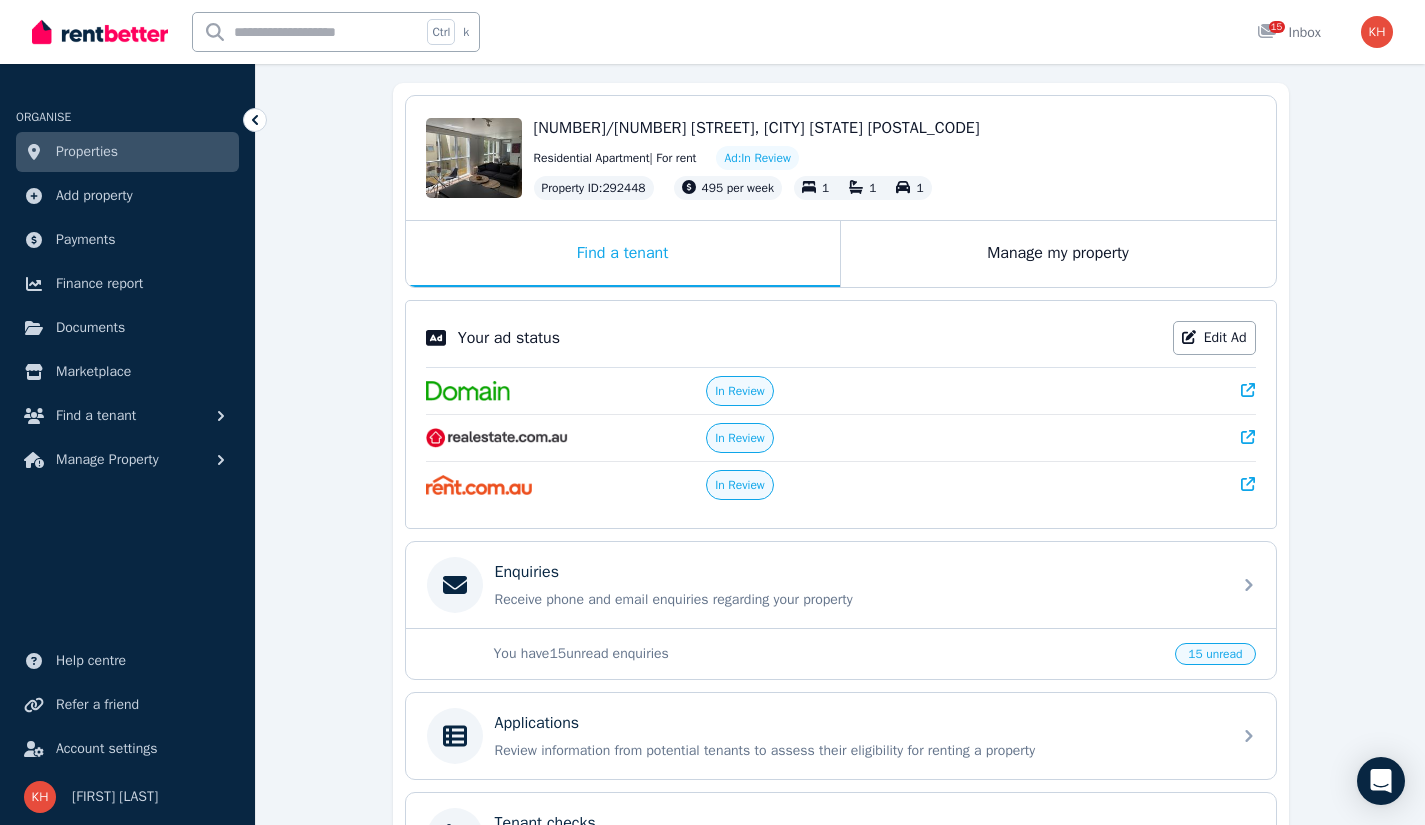 scroll, scrollTop: 169, scrollLeft: 0, axis: vertical 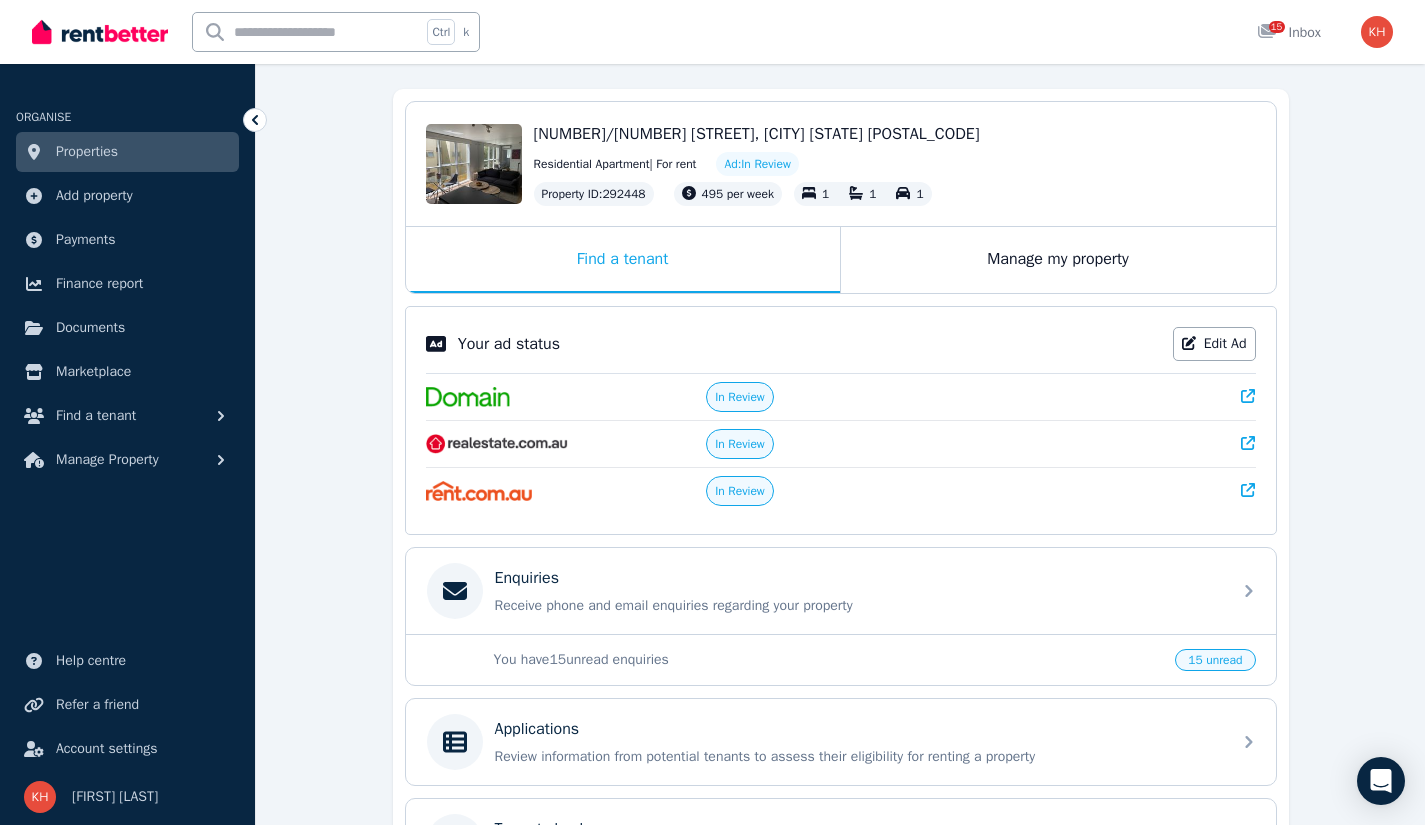 click on "Manage my property" at bounding box center [1058, 260] 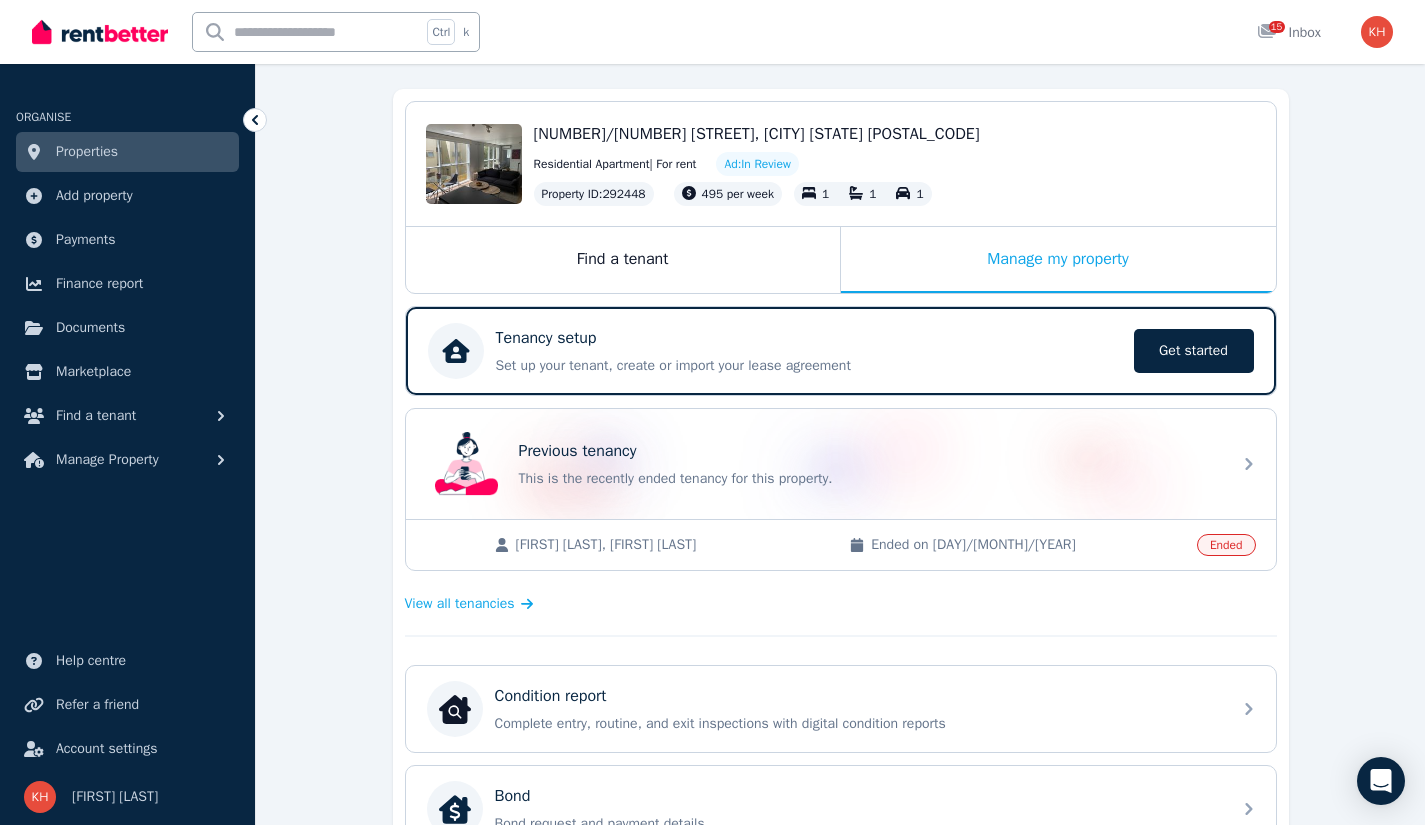 click on "Edit" at bounding box center [474, 164] 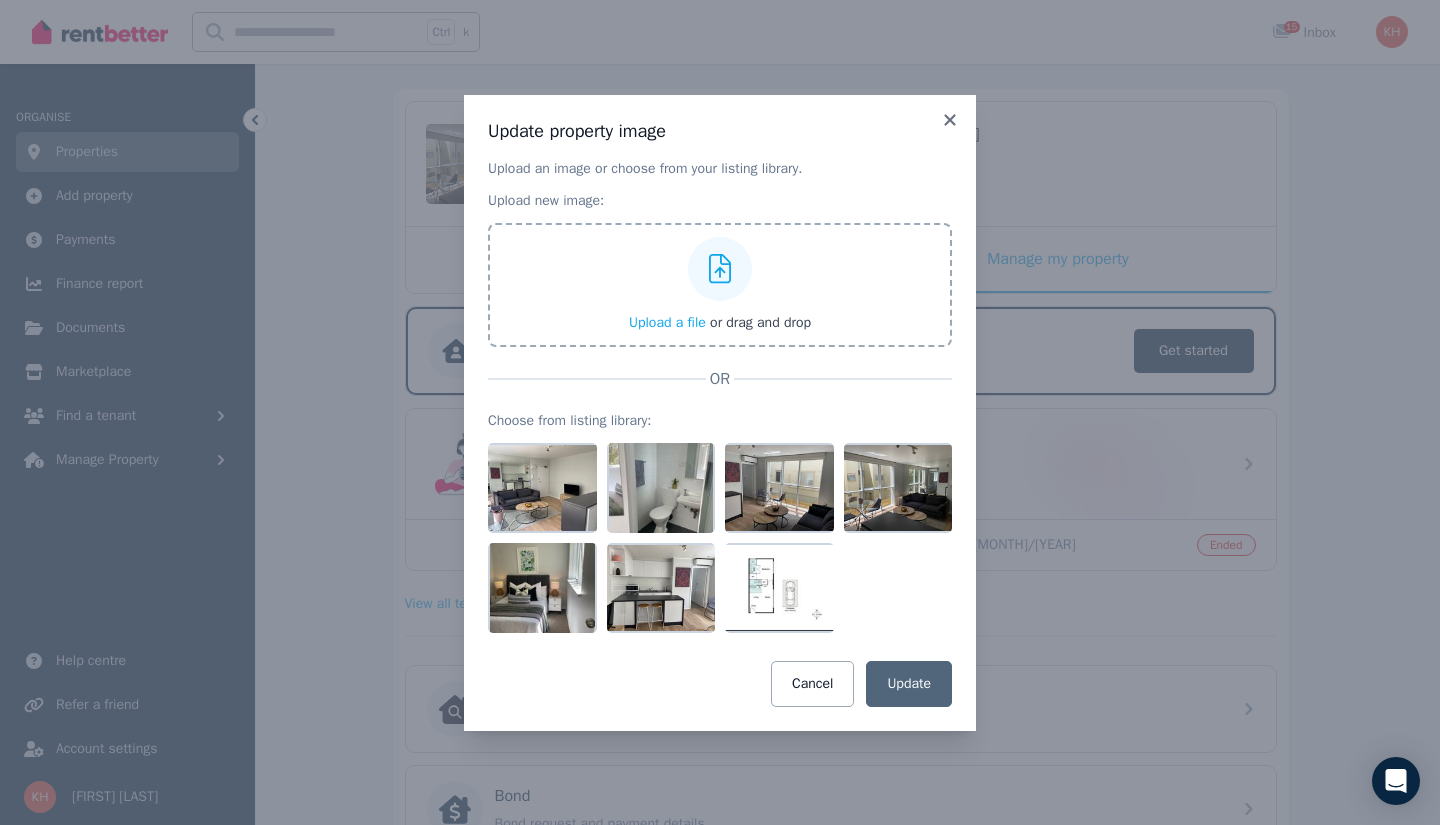 click at bounding box center (898, 488) 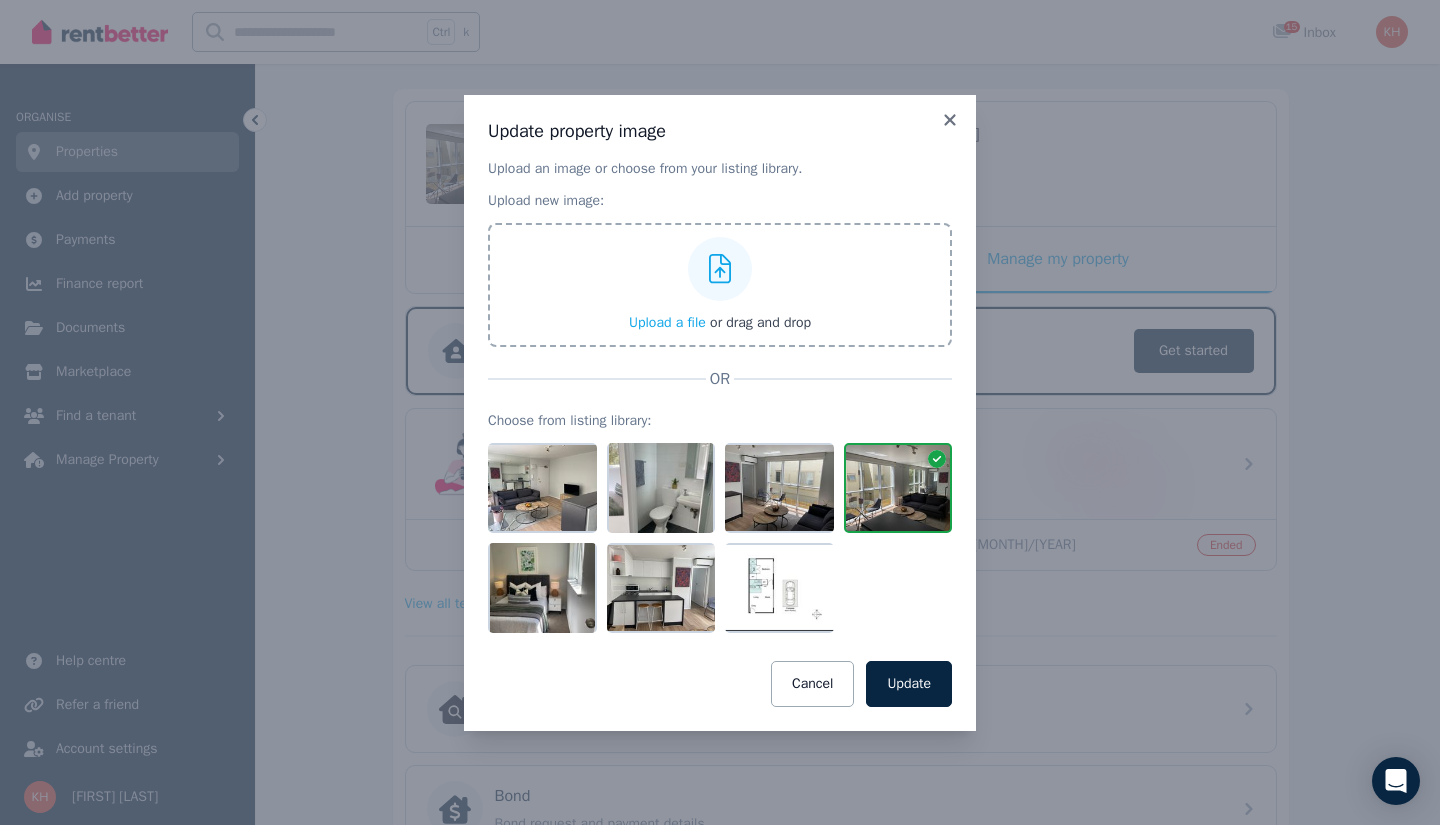 click on "Update" at bounding box center (909, 684) 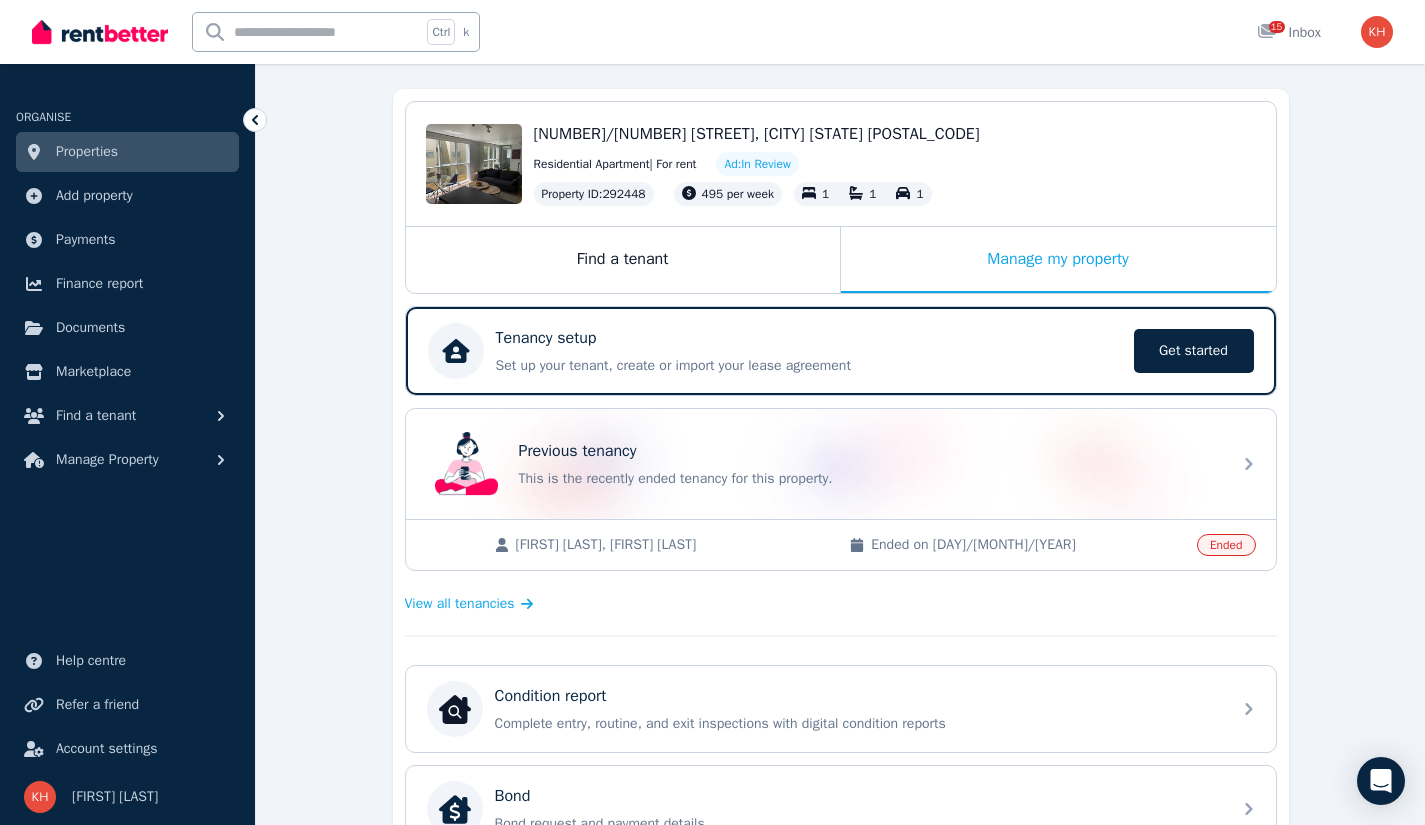 click on "Properties" at bounding box center (127, 152) 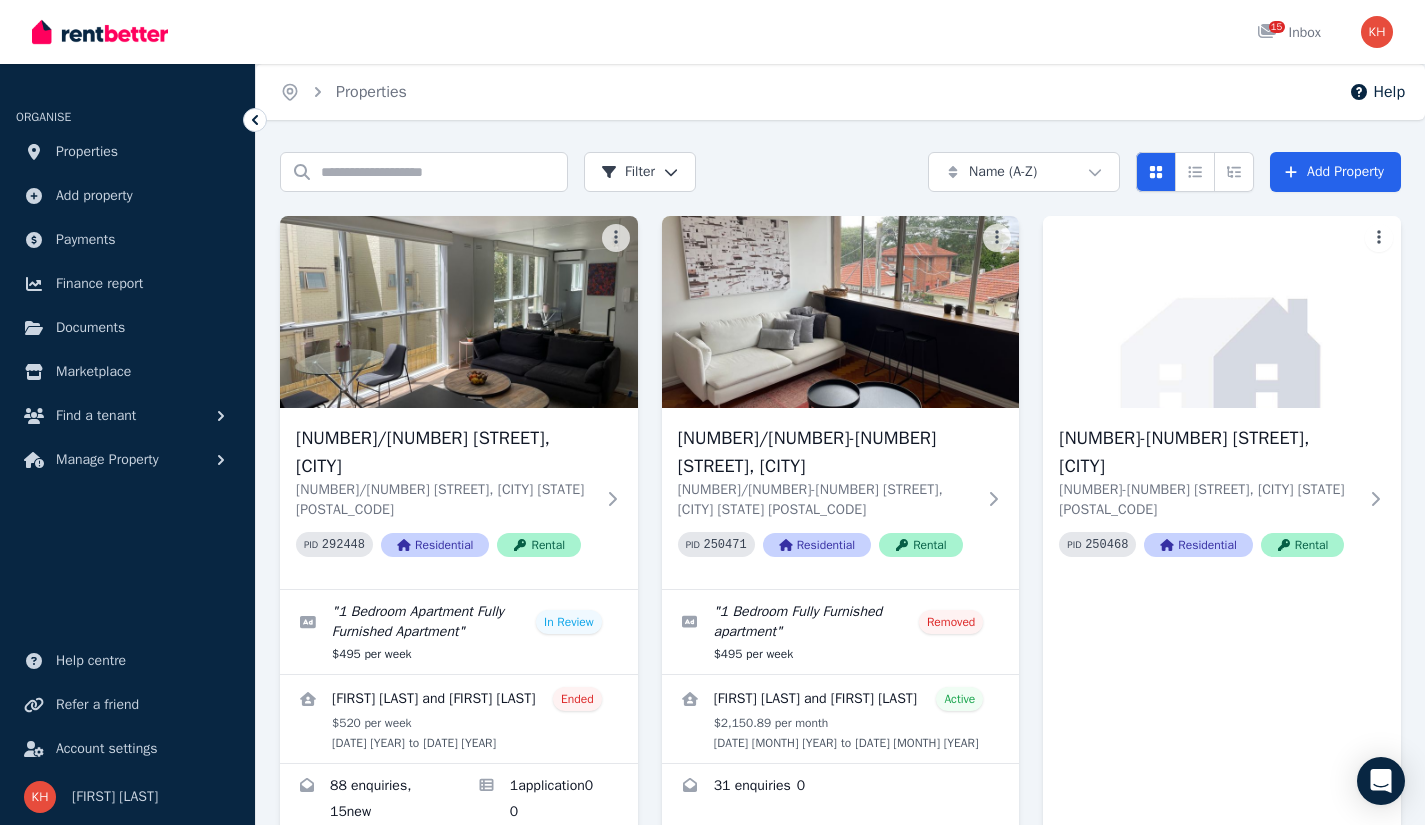 click at bounding box center [459, 312] 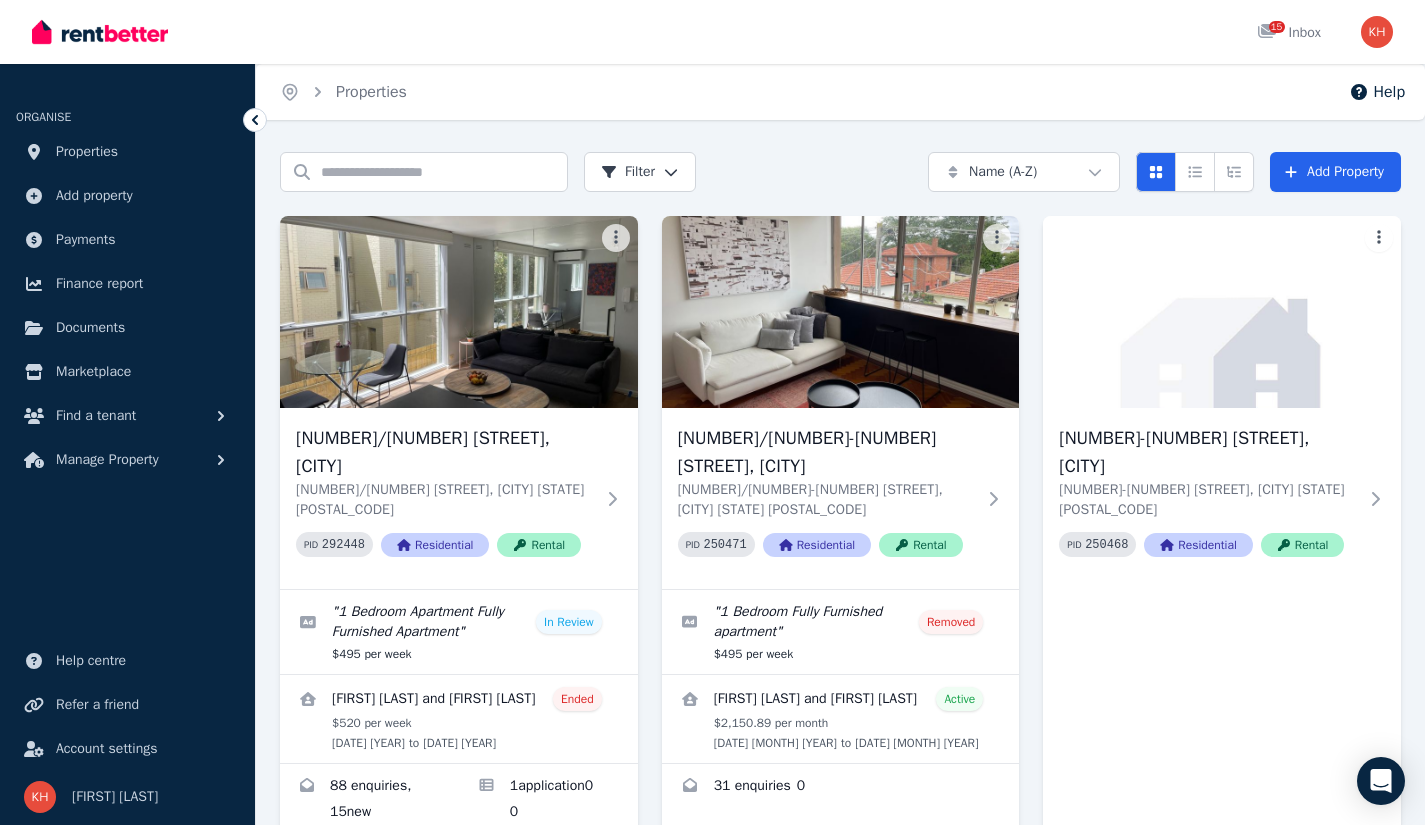 click on "[NUMBER]/[NUMBER] [STREET], [CITY]" at bounding box center (445, 452) 